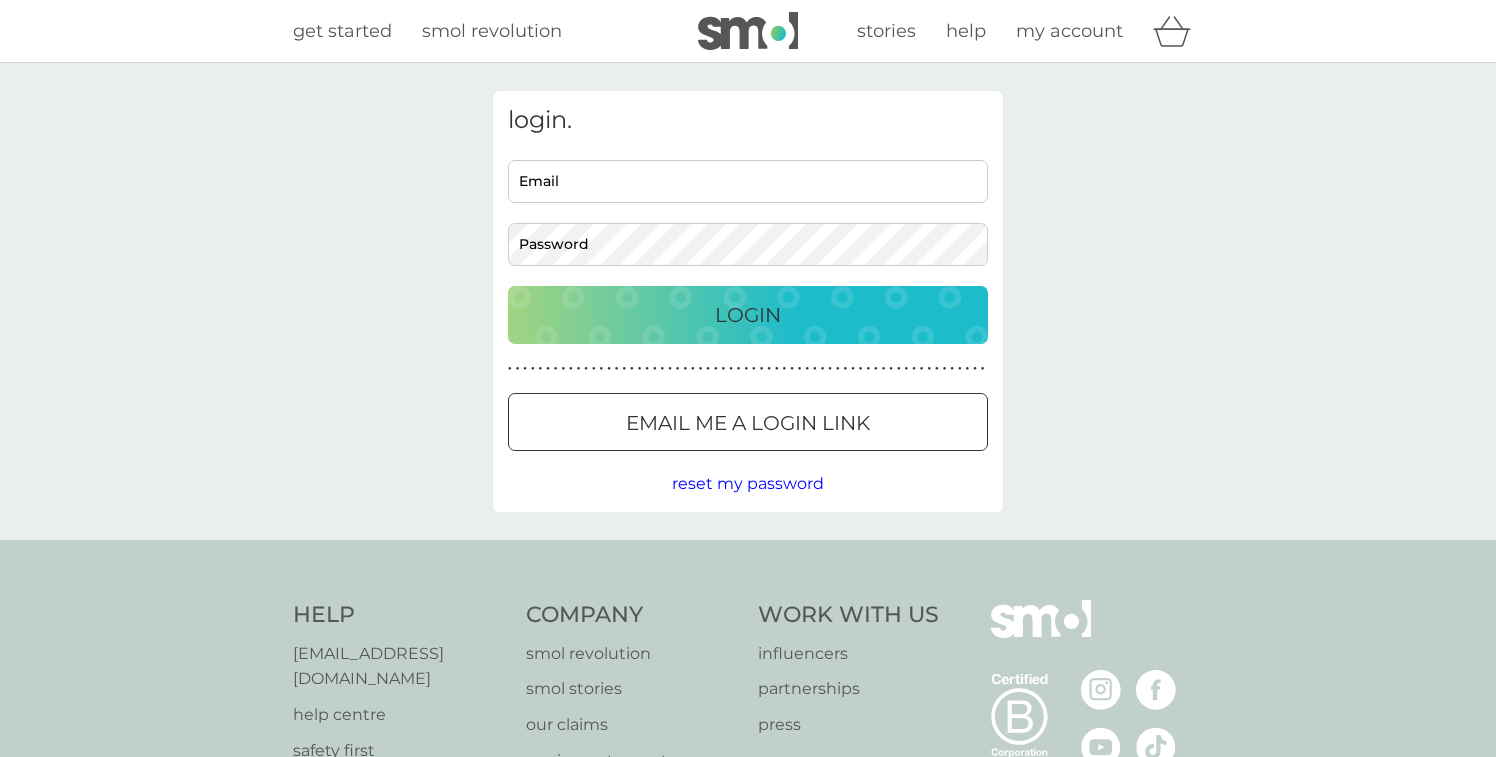 scroll, scrollTop: 0, scrollLeft: 0, axis: both 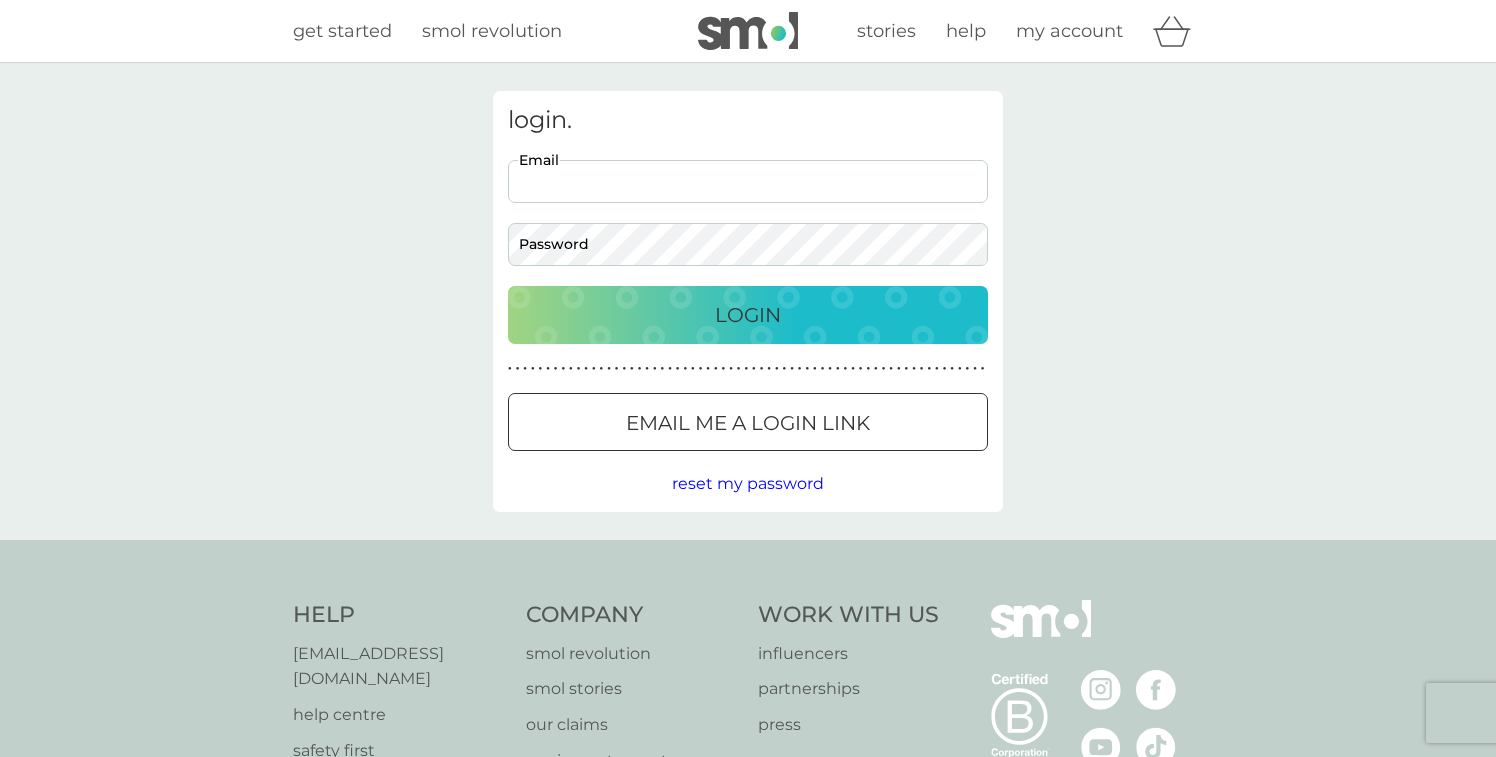 click on "Email" at bounding box center [748, 181] 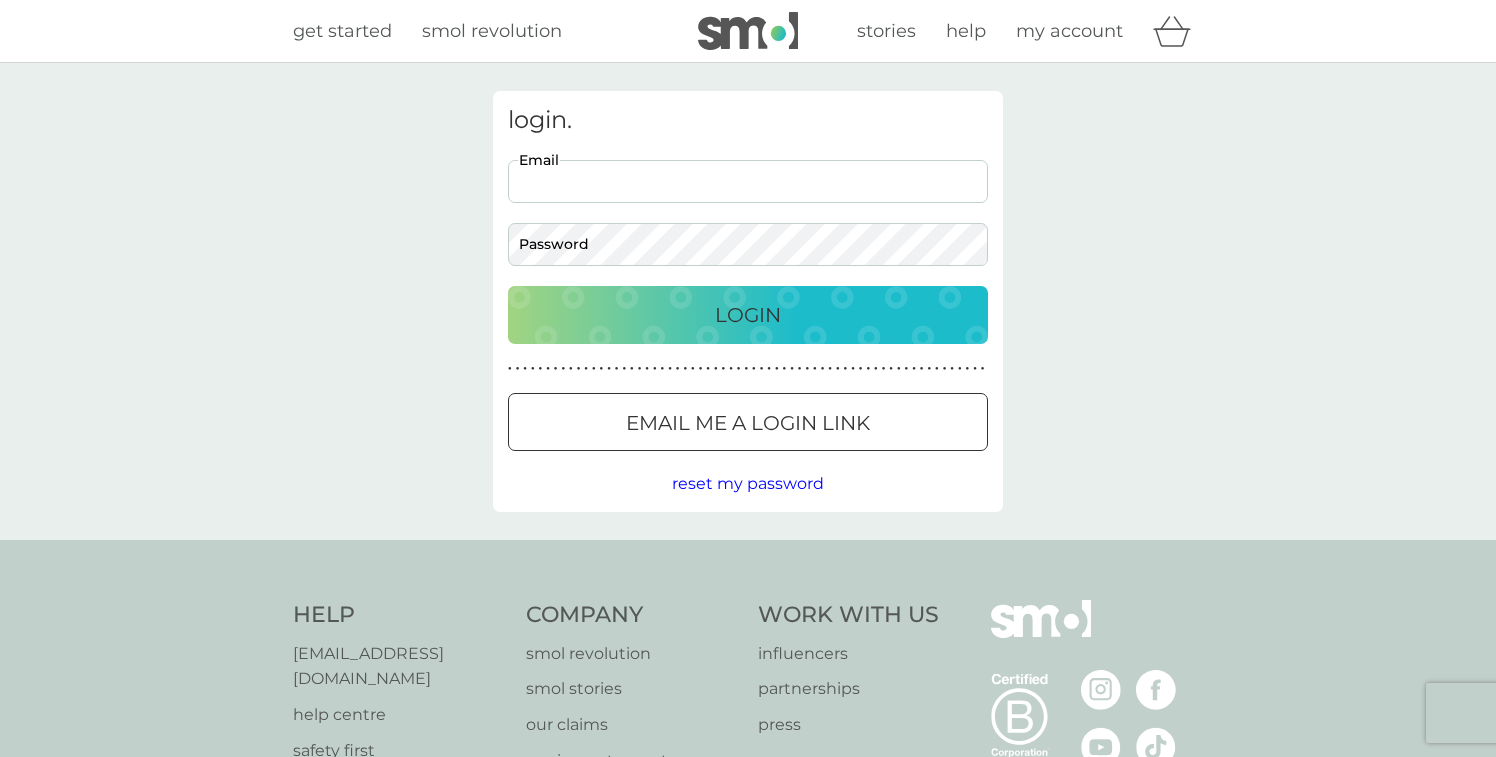 type on "[PERSON_NAME][EMAIL_ADDRESS][PERSON_NAME][DOMAIN_NAME]" 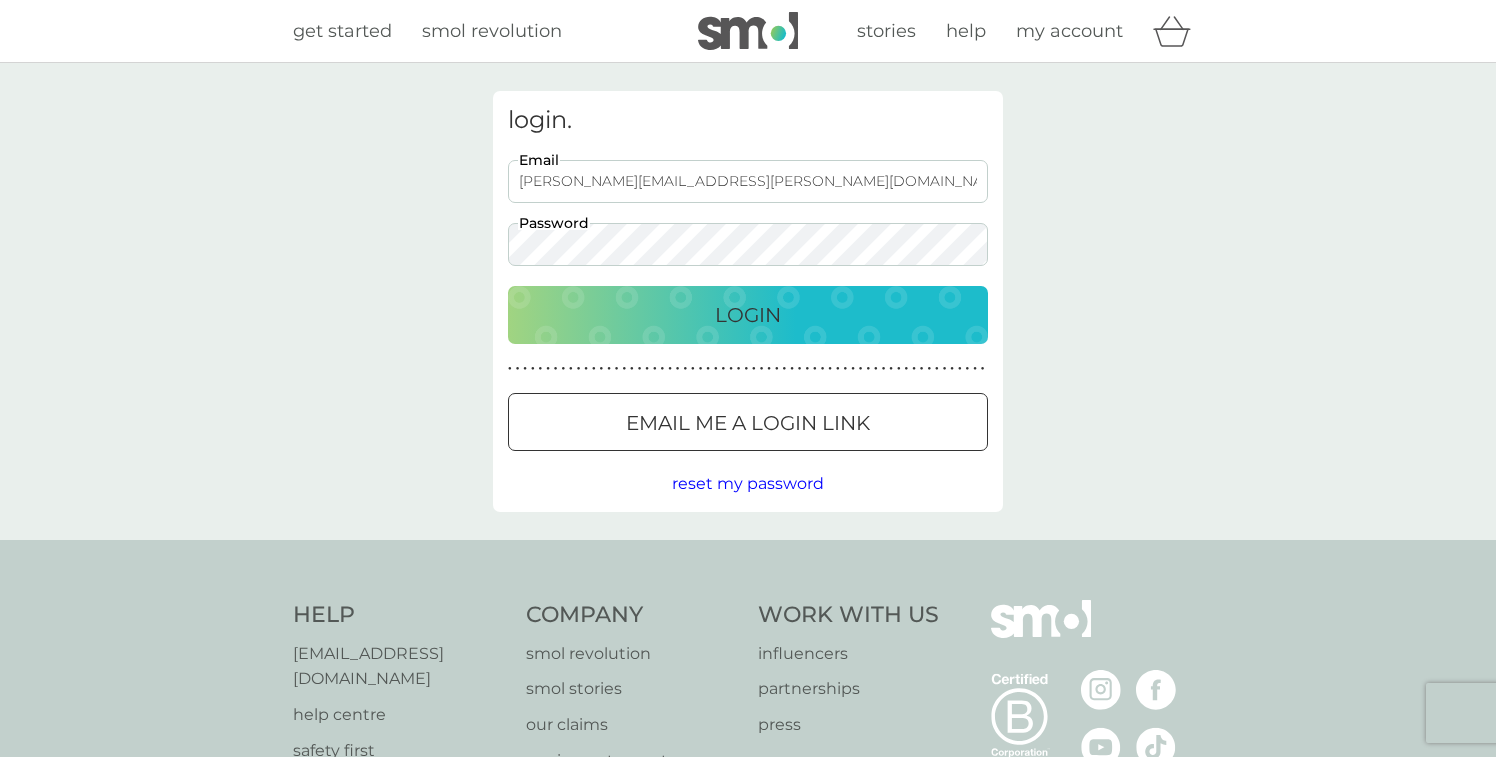 click on "Login" at bounding box center [748, 315] 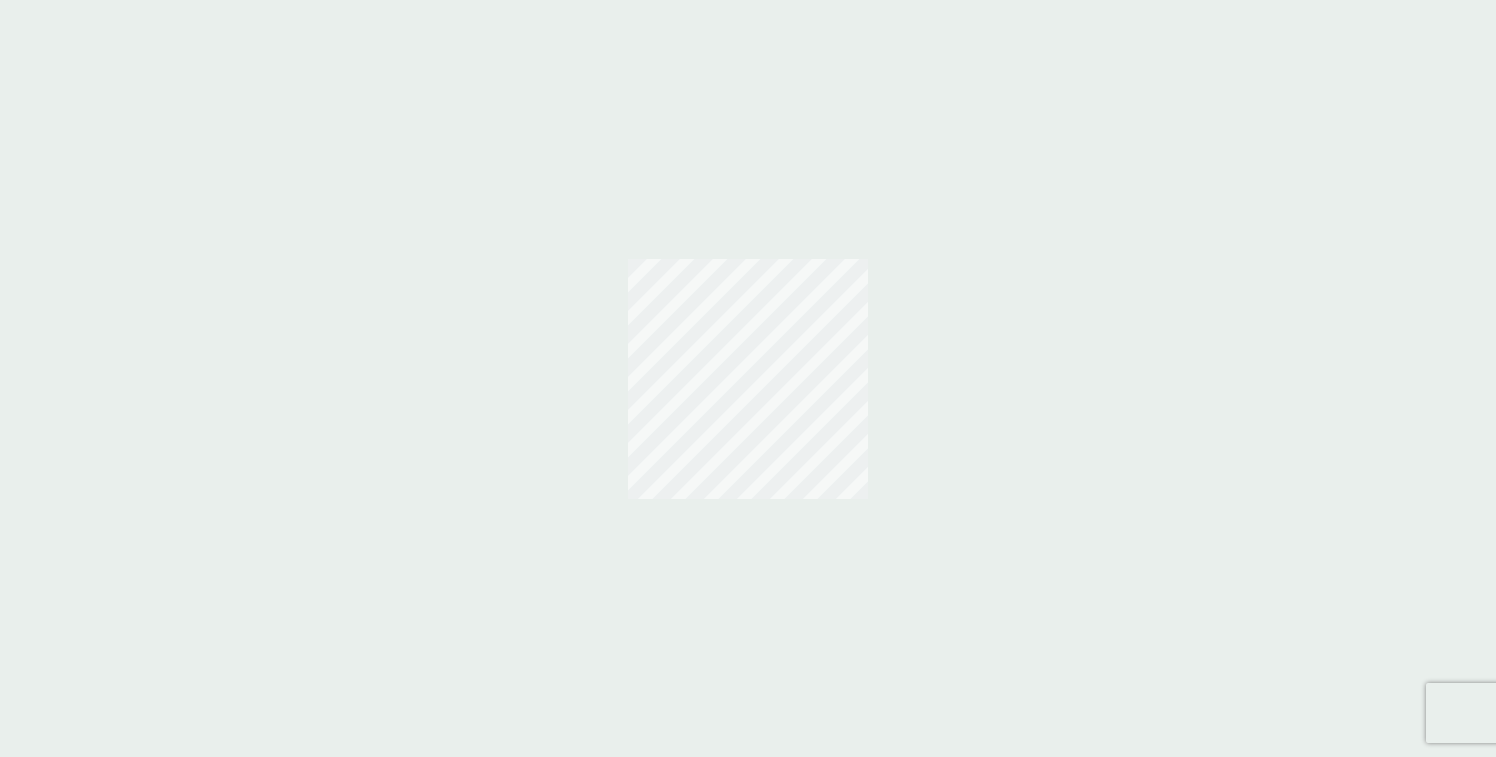 scroll, scrollTop: 0, scrollLeft: 0, axis: both 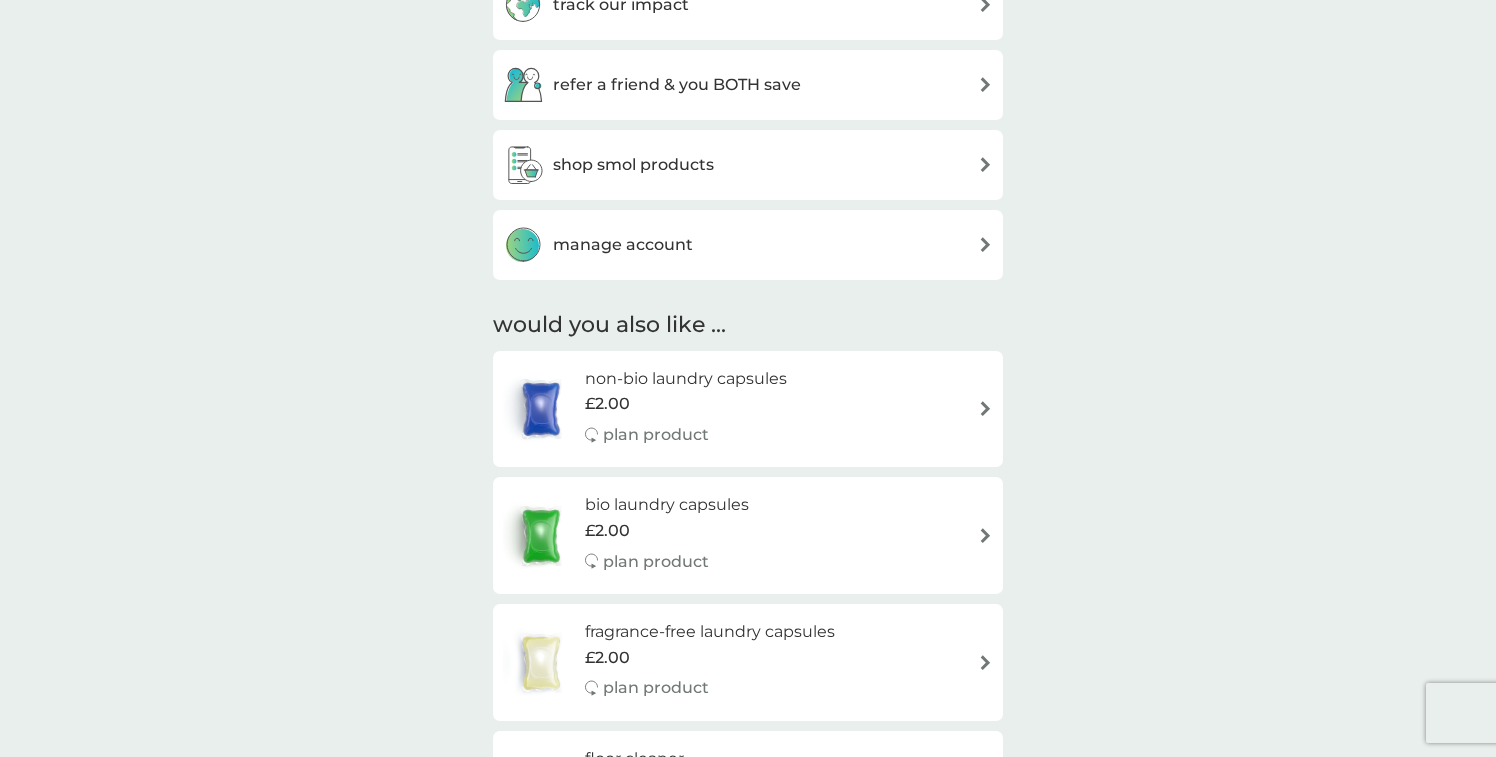 click on "shop smol products" at bounding box center (748, 165) 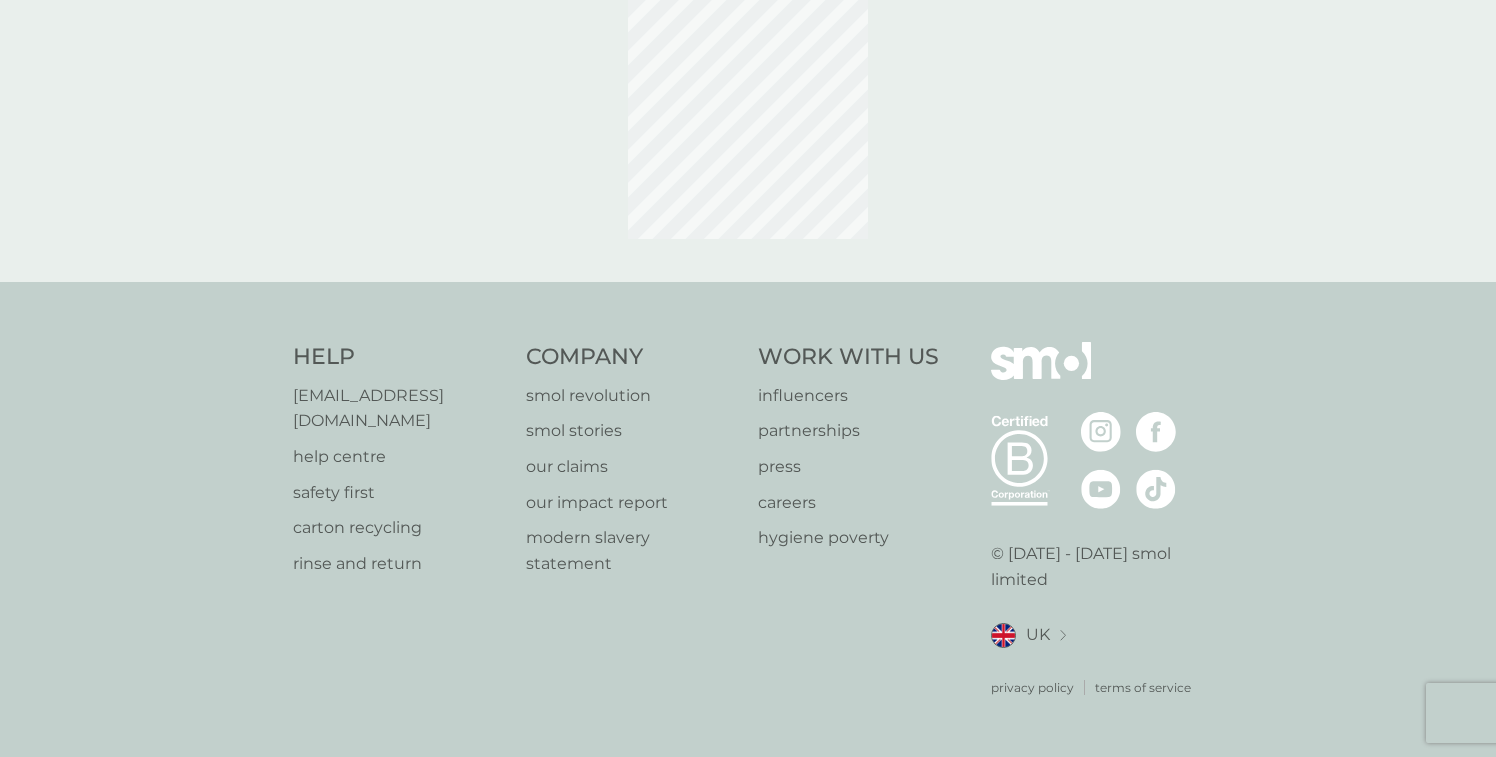 scroll, scrollTop: 0, scrollLeft: 0, axis: both 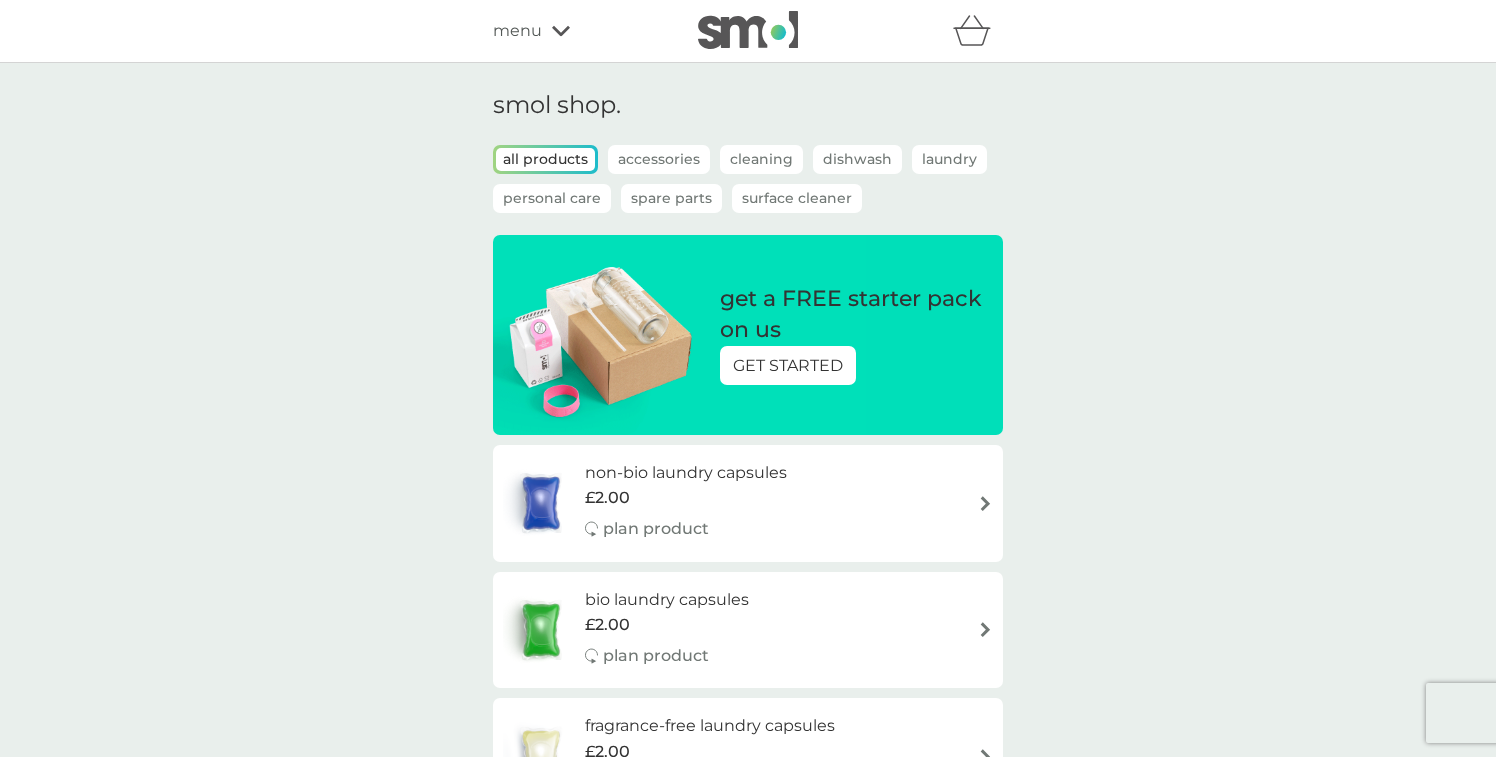 click on "Cleaning" at bounding box center (761, 159) 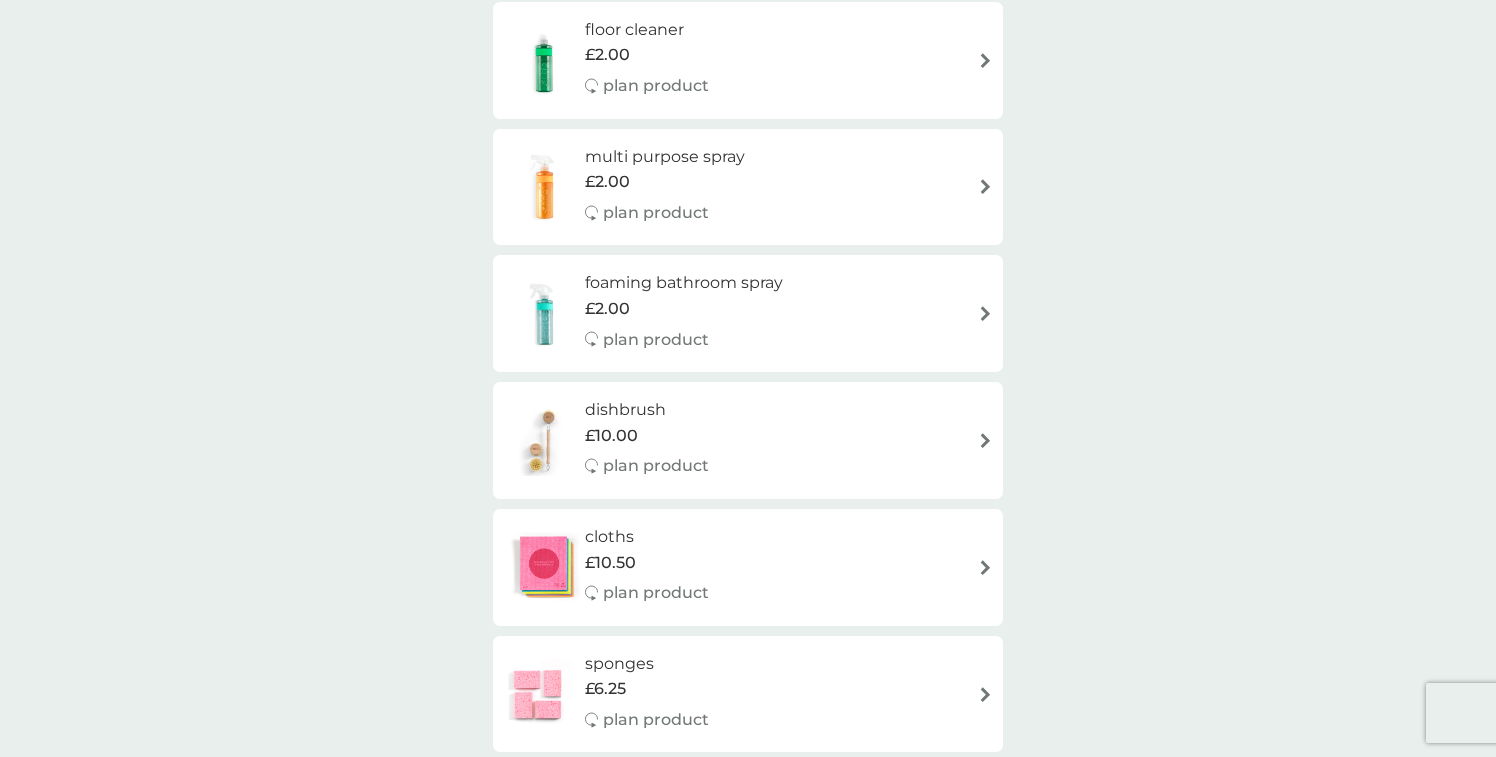 scroll, scrollTop: 230, scrollLeft: 0, axis: vertical 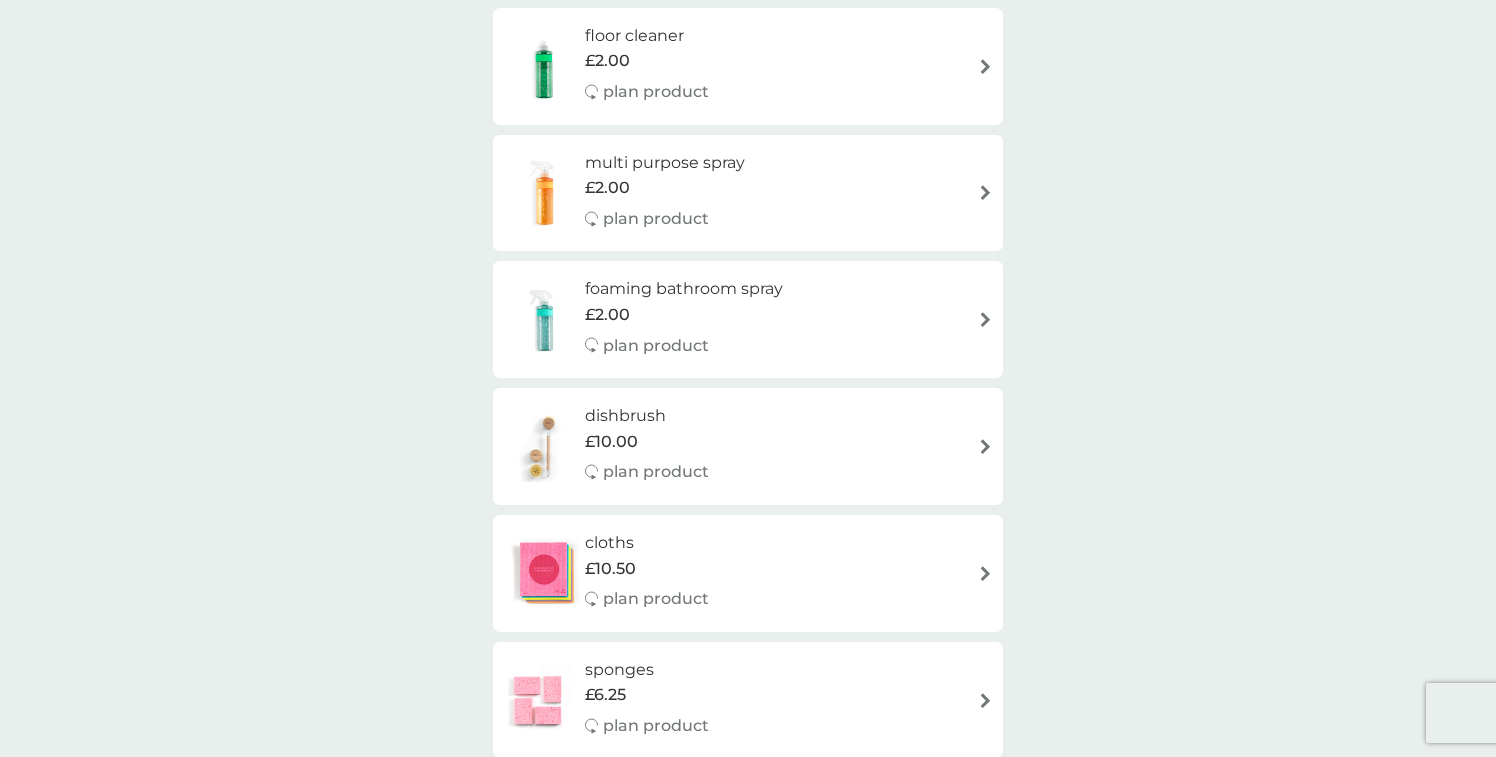 click on "multi purpose spray £2.00 plan product" at bounding box center [748, 193] 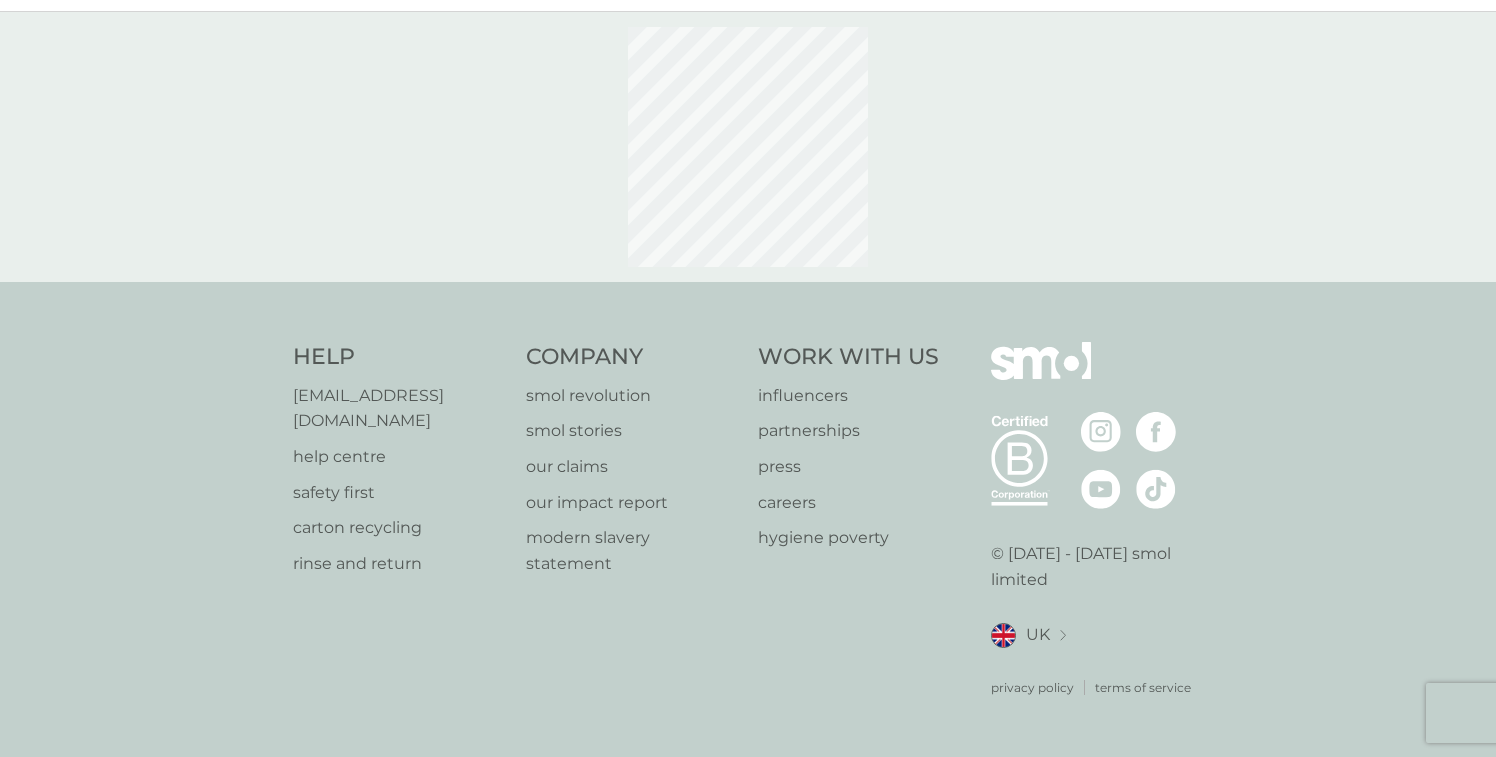 scroll, scrollTop: 0, scrollLeft: 0, axis: both 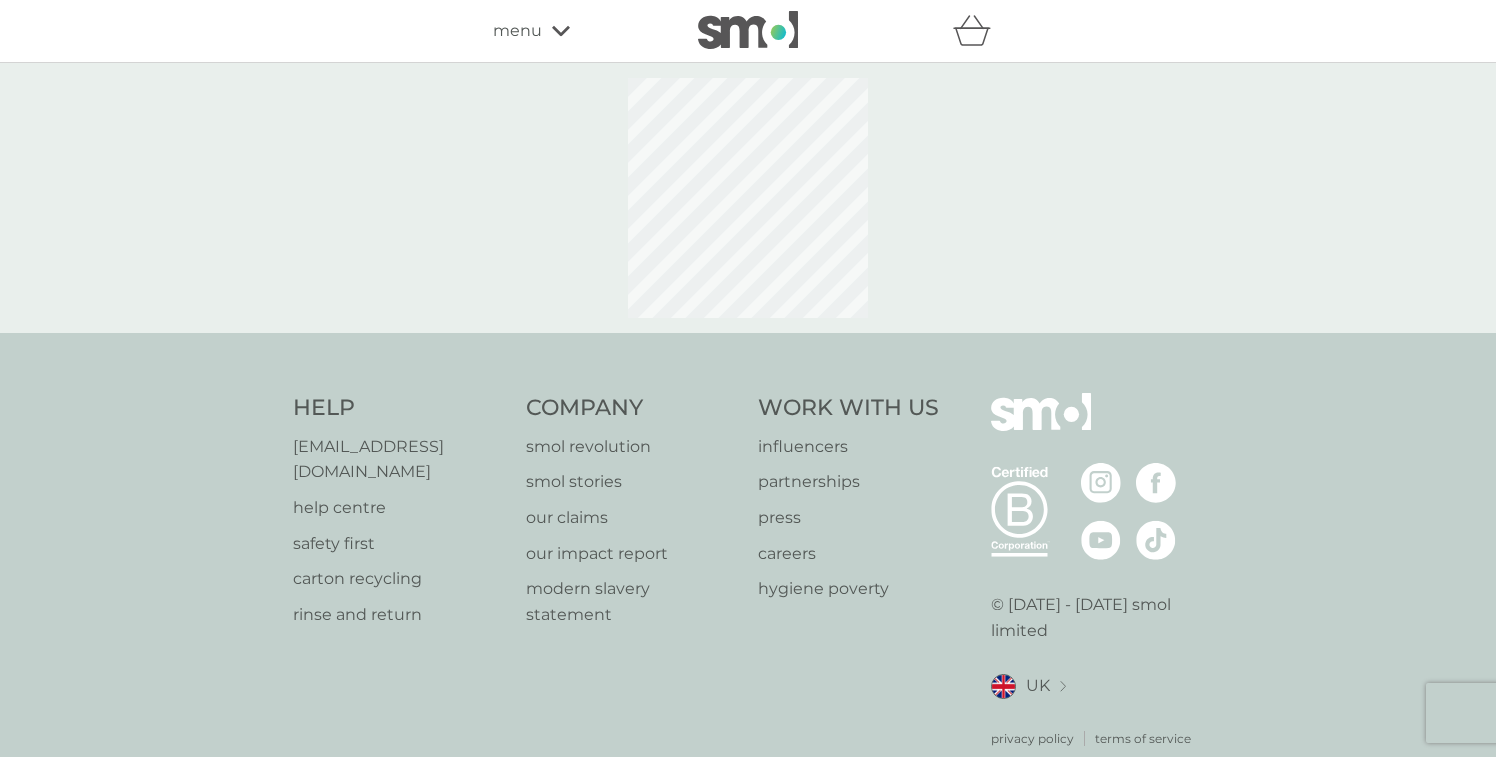 select on "112" 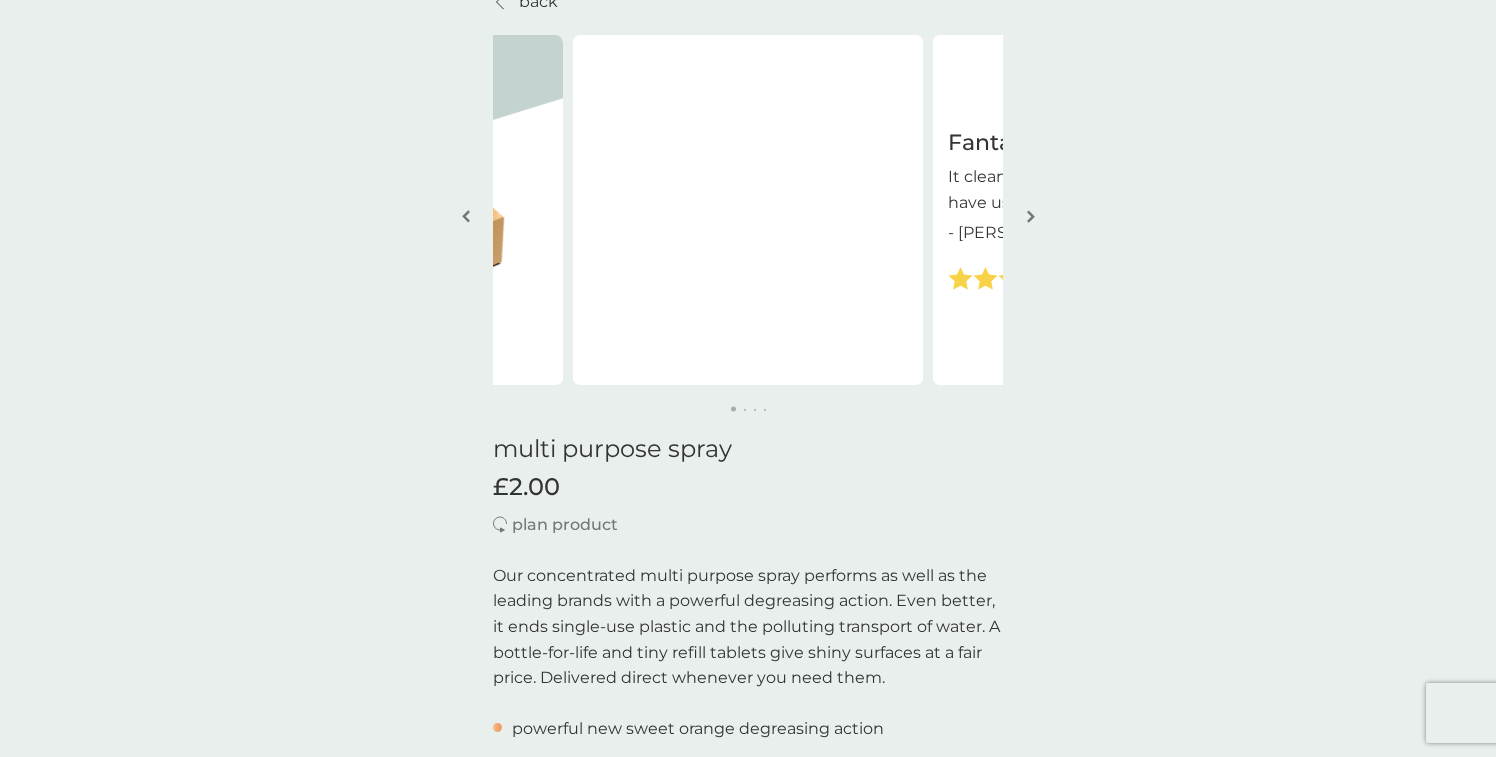 scroll, scrollTop: 106, scrollLeft: 0, axis: vertical 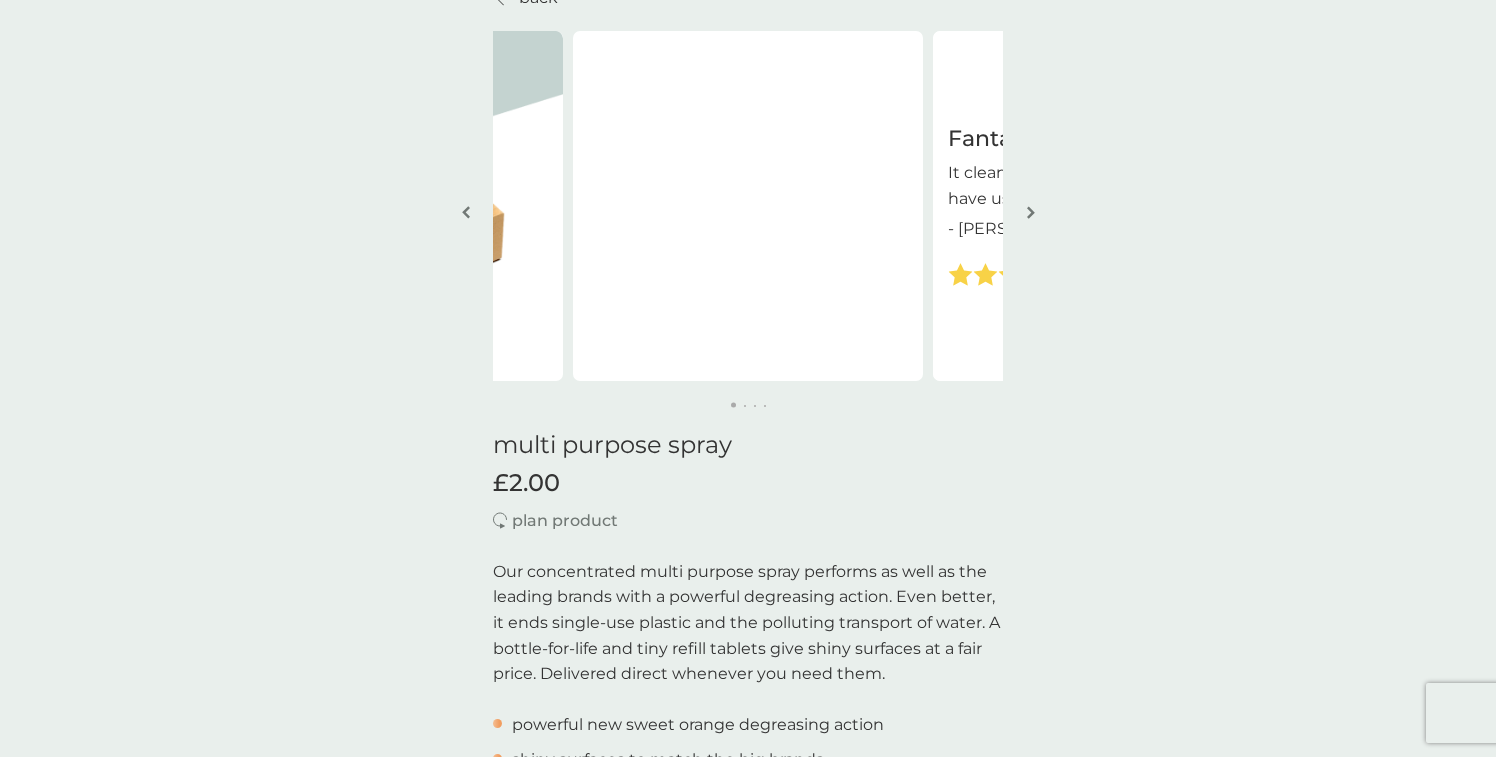 click at bounding box center [1031, 212] 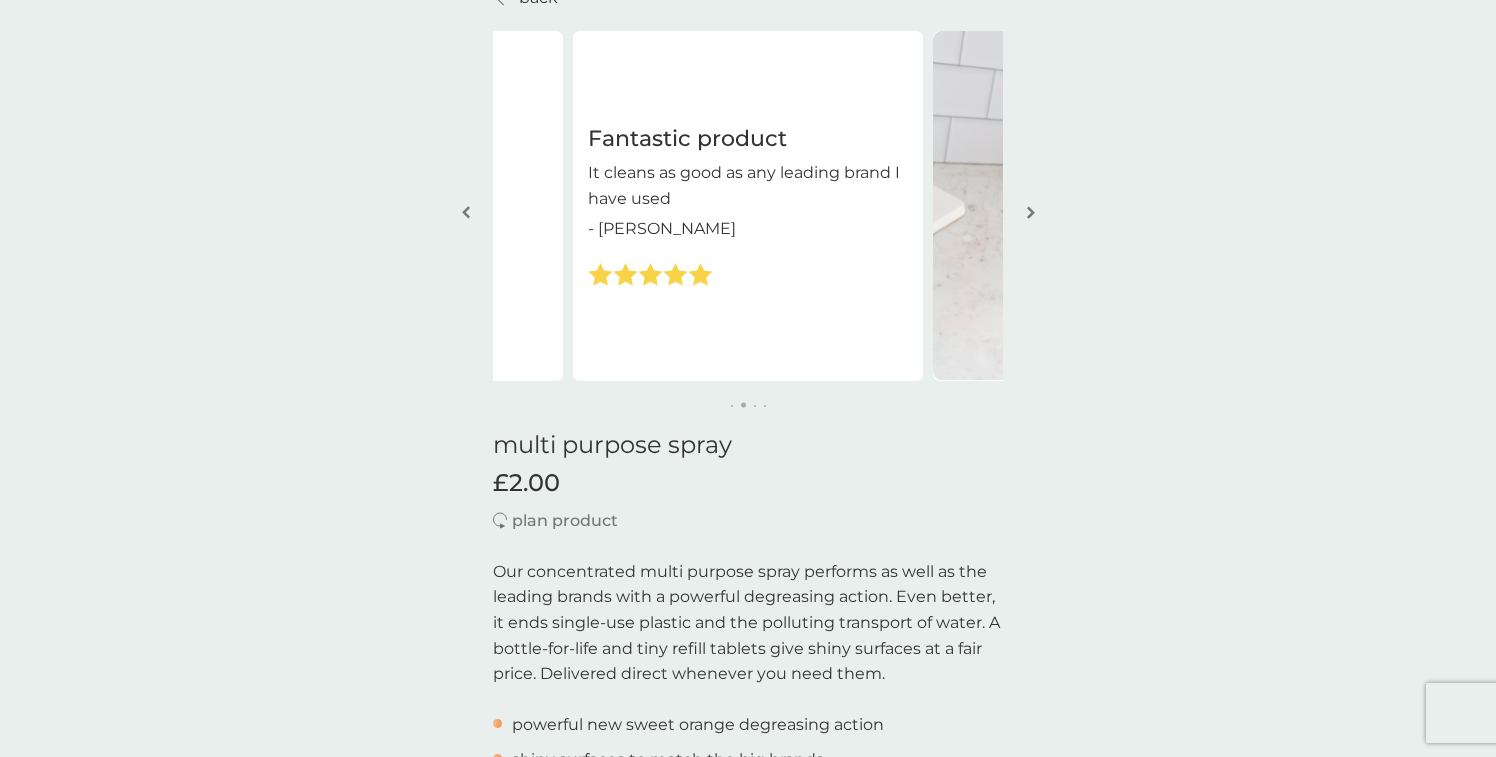 click at bounding box center [1031, 212] 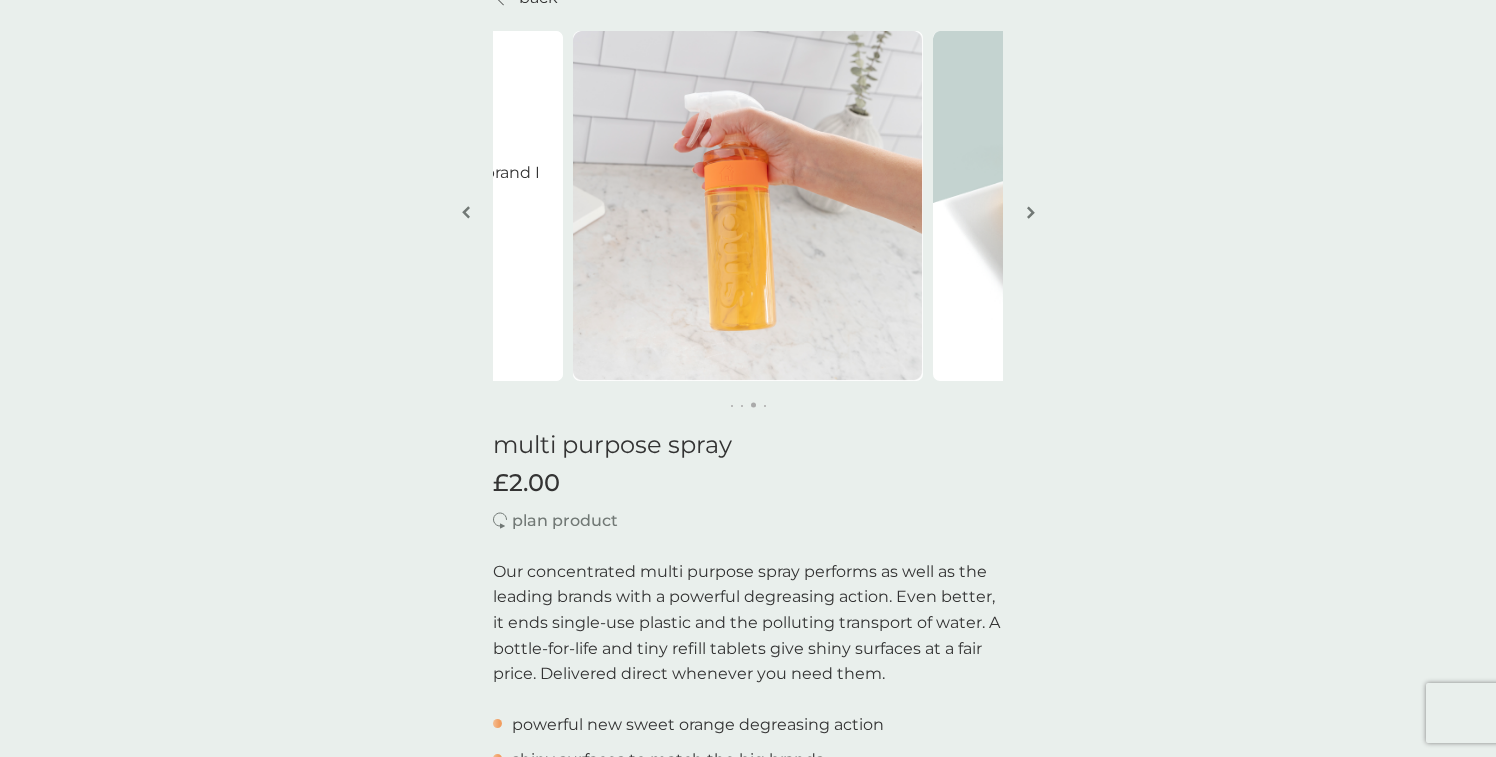 click at bounding box center [1031, 212] 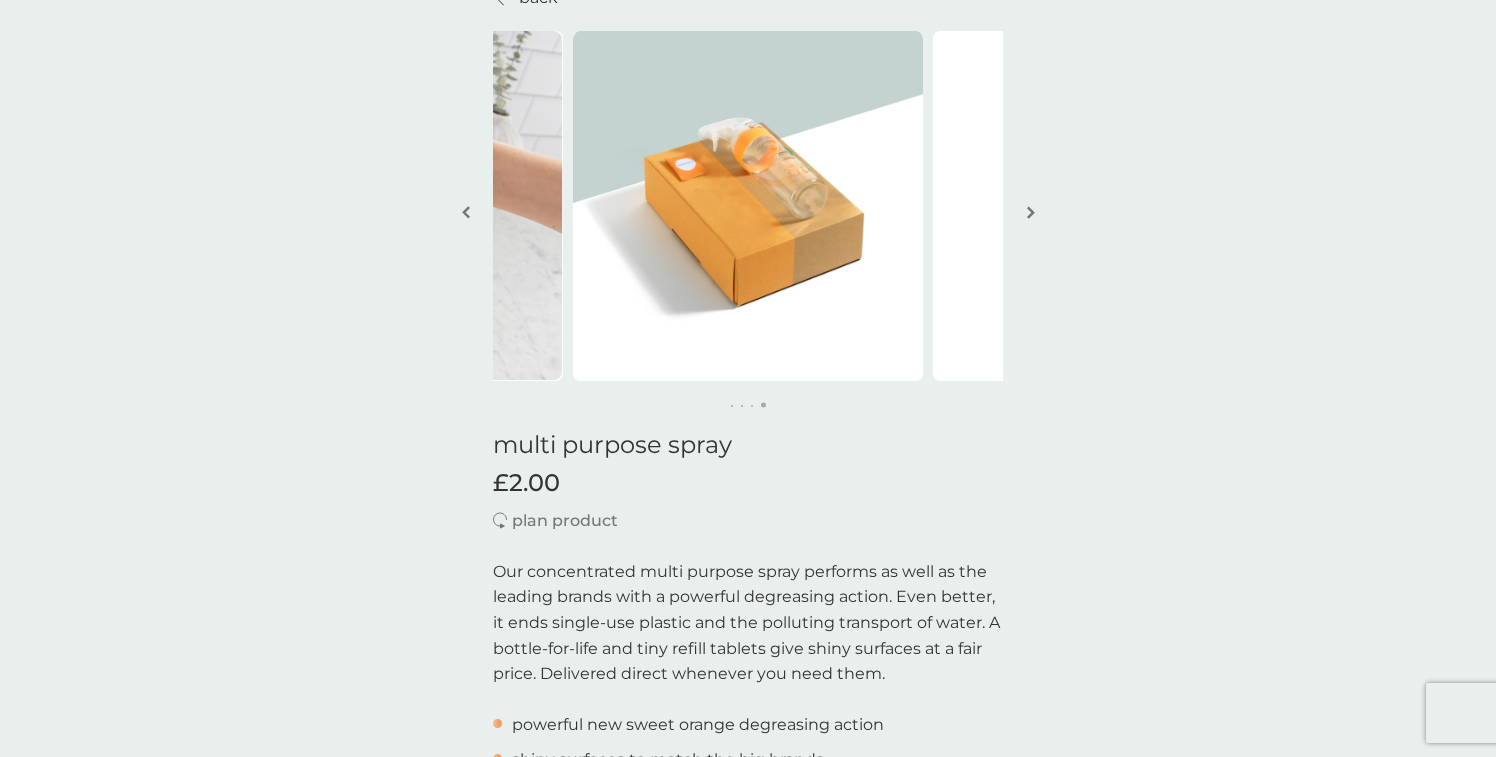 click at bounding box center (1031, 212) 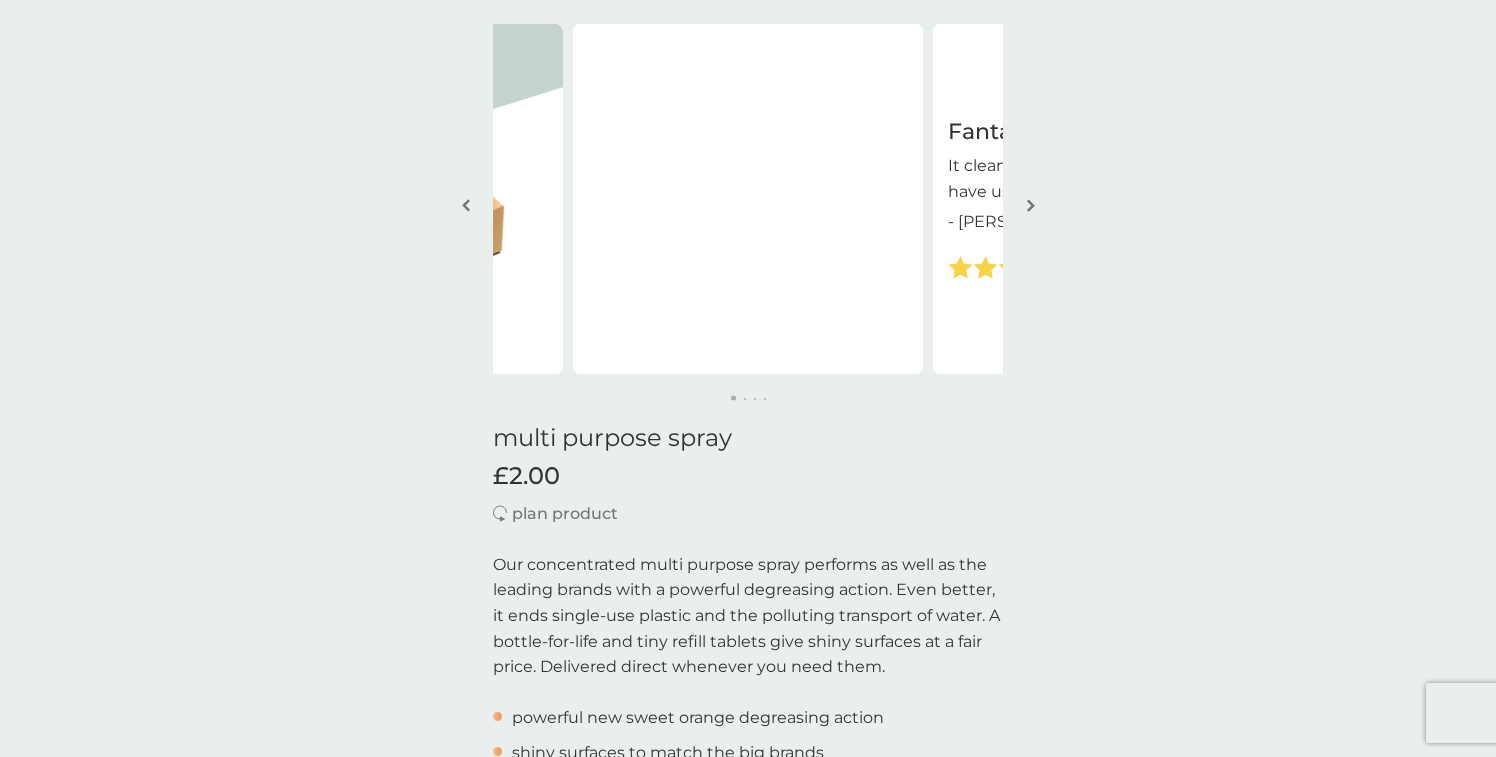 scroll, scrollTop: 0, scrollLeft: 0, axis: both 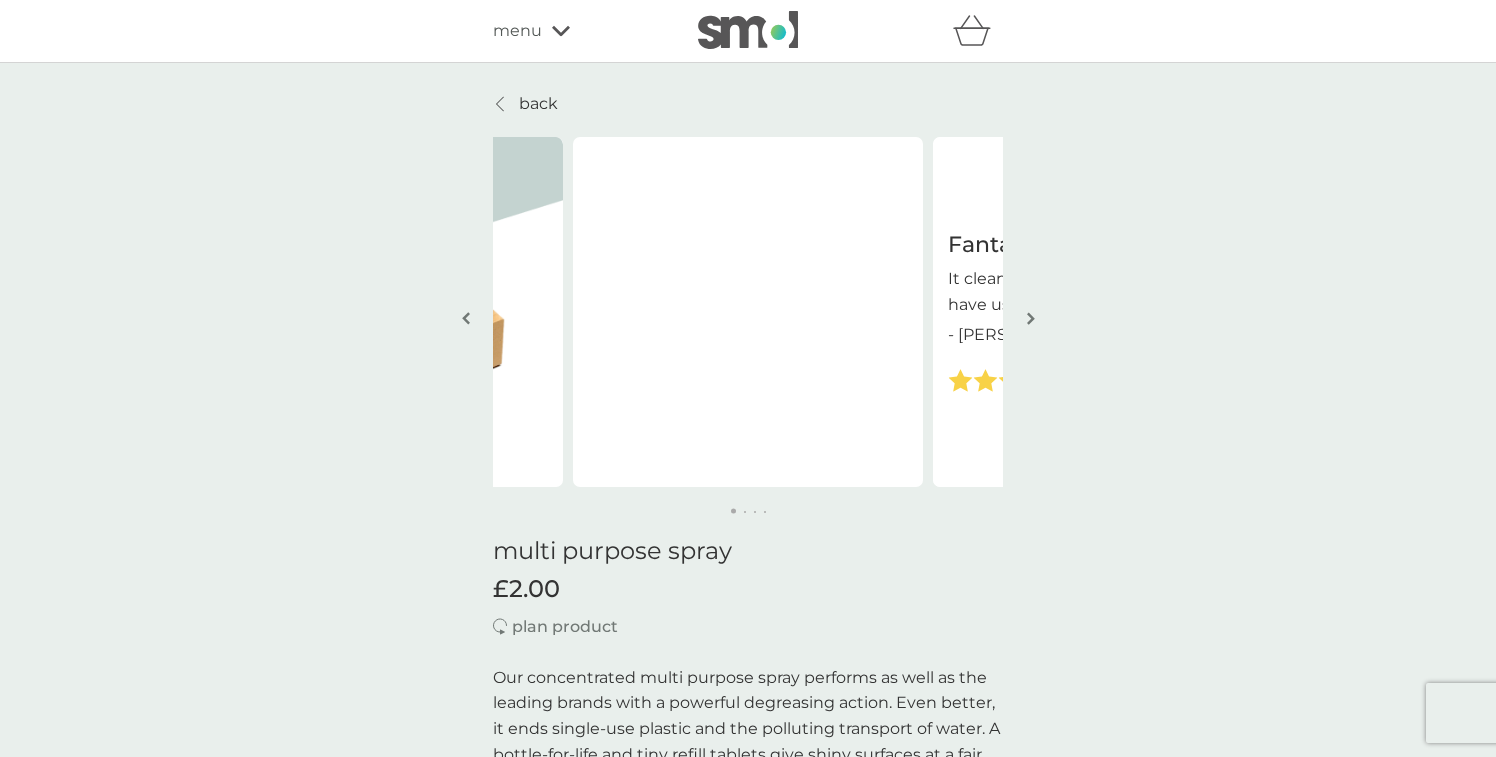 click on "menu" at bounding box center (517, 31) 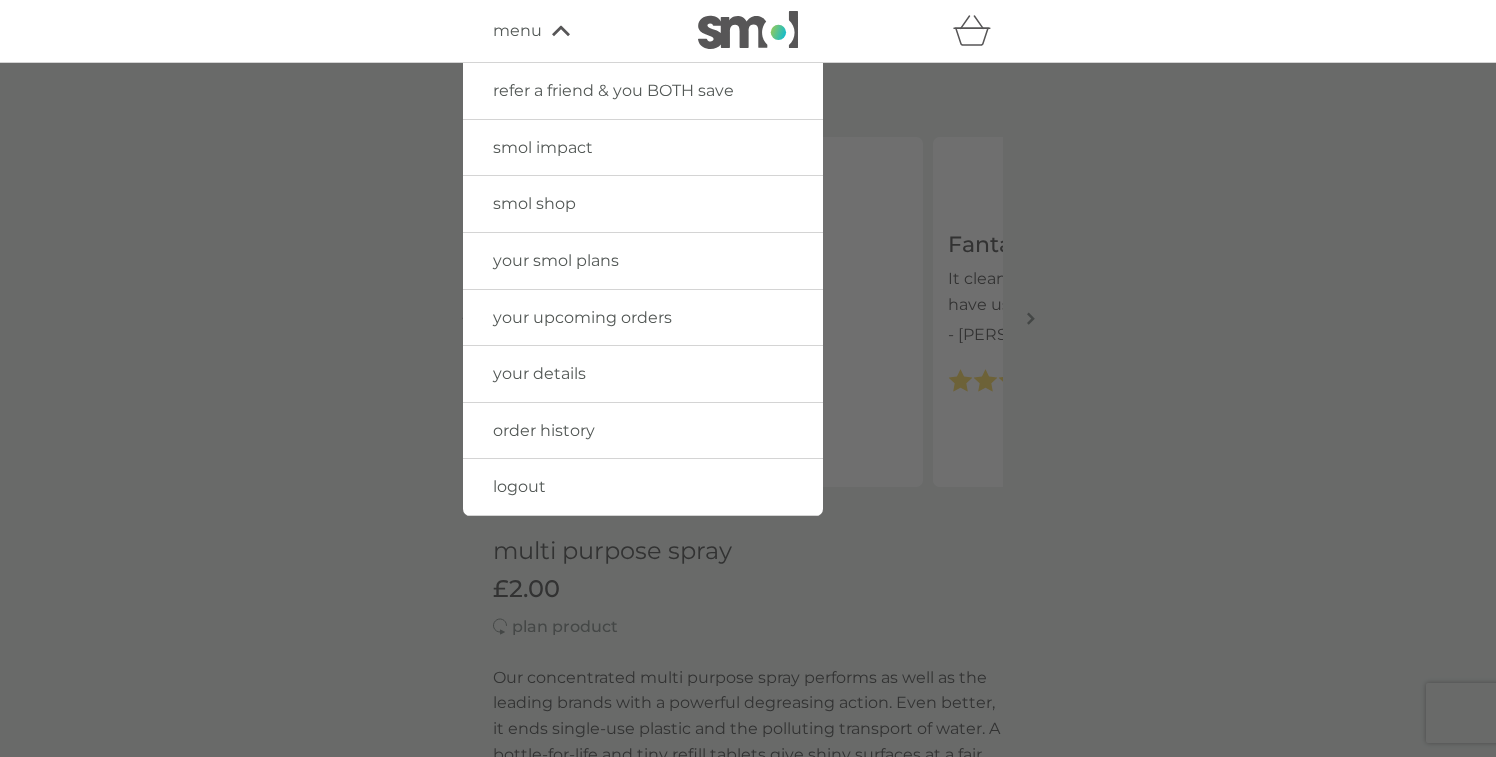 click on "smol shop" at bounding box center (534, 203) 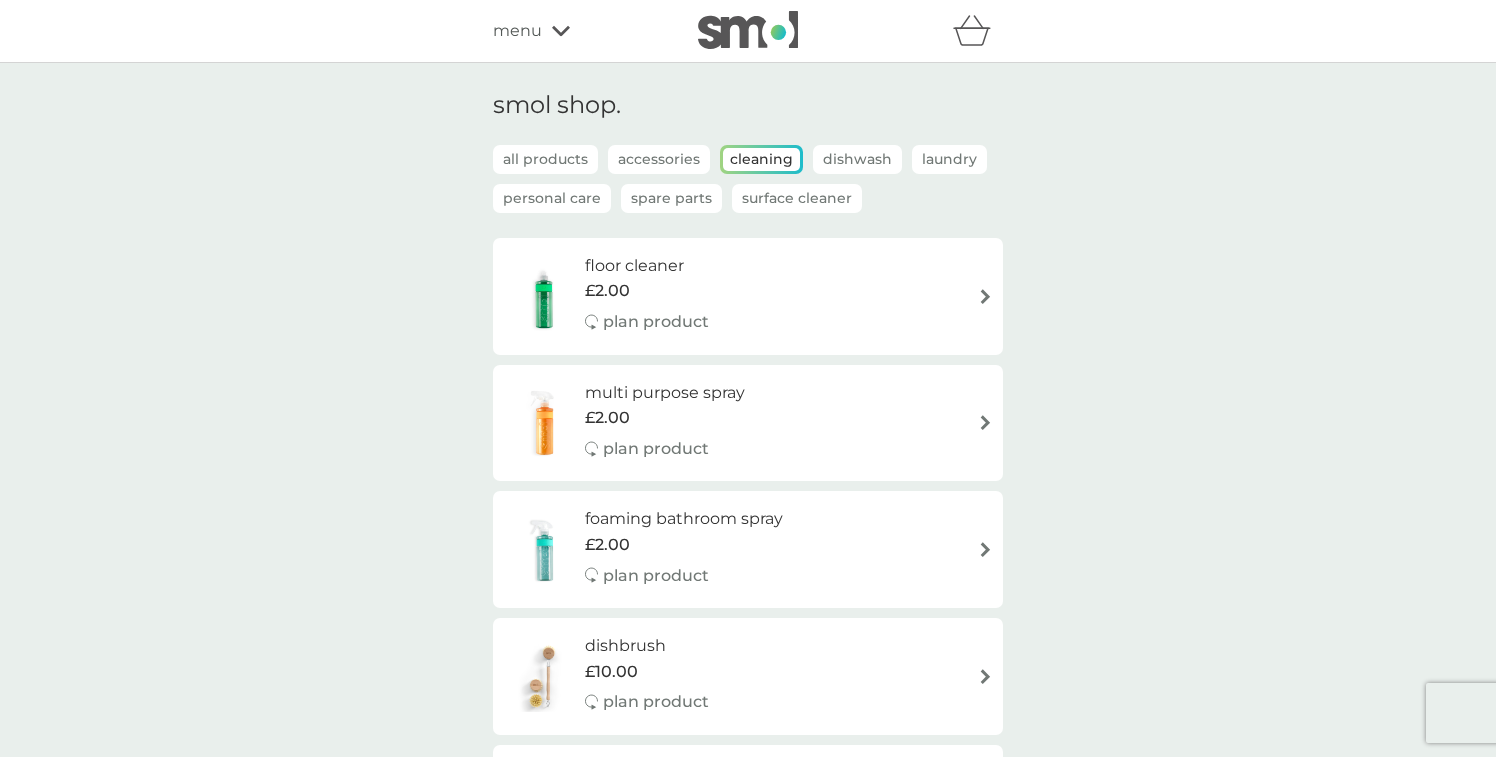 click on "Surface Cleaner" at bounding box center (797, 198) 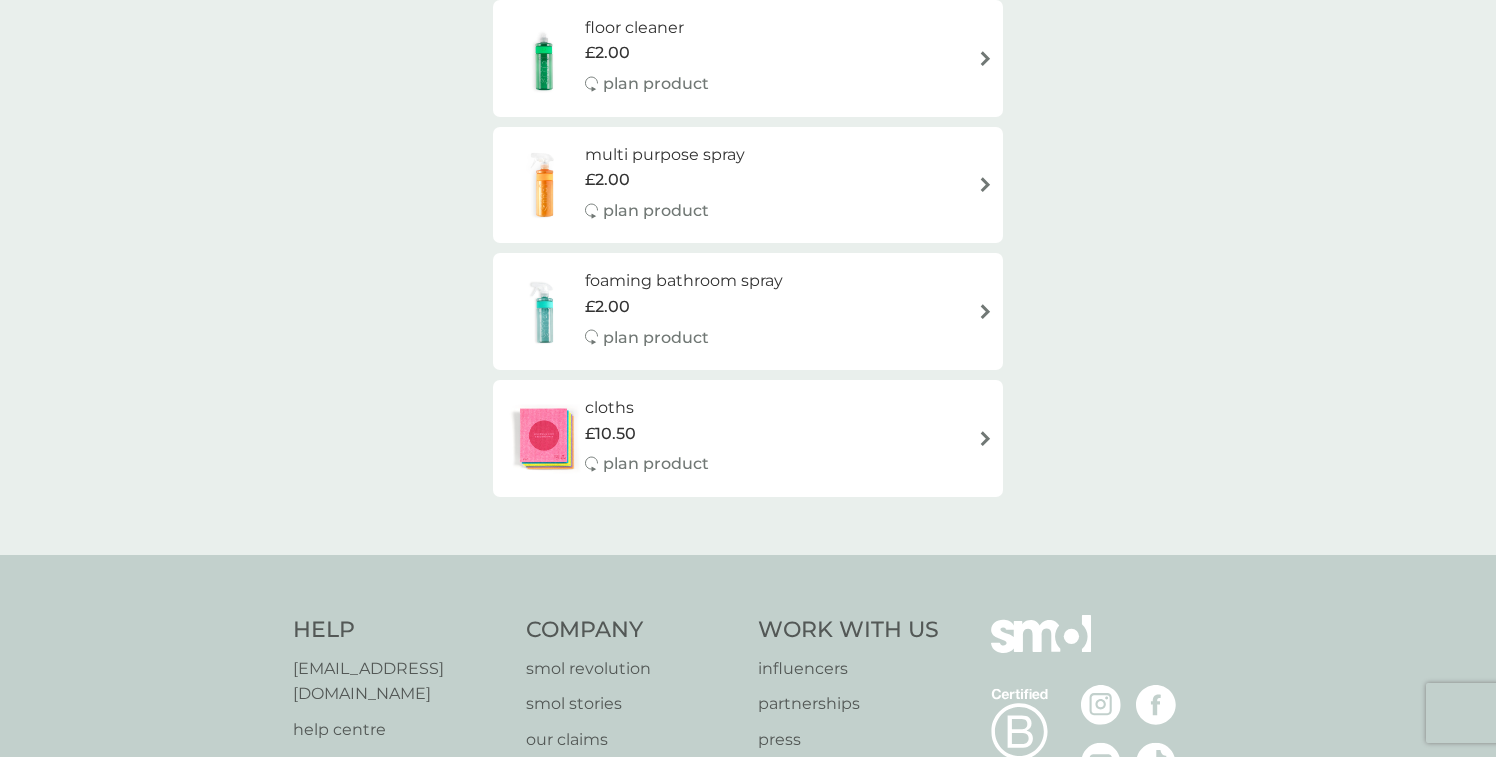 scroll, scrollTop: 239, scrollLeft: 0, axis: vertical 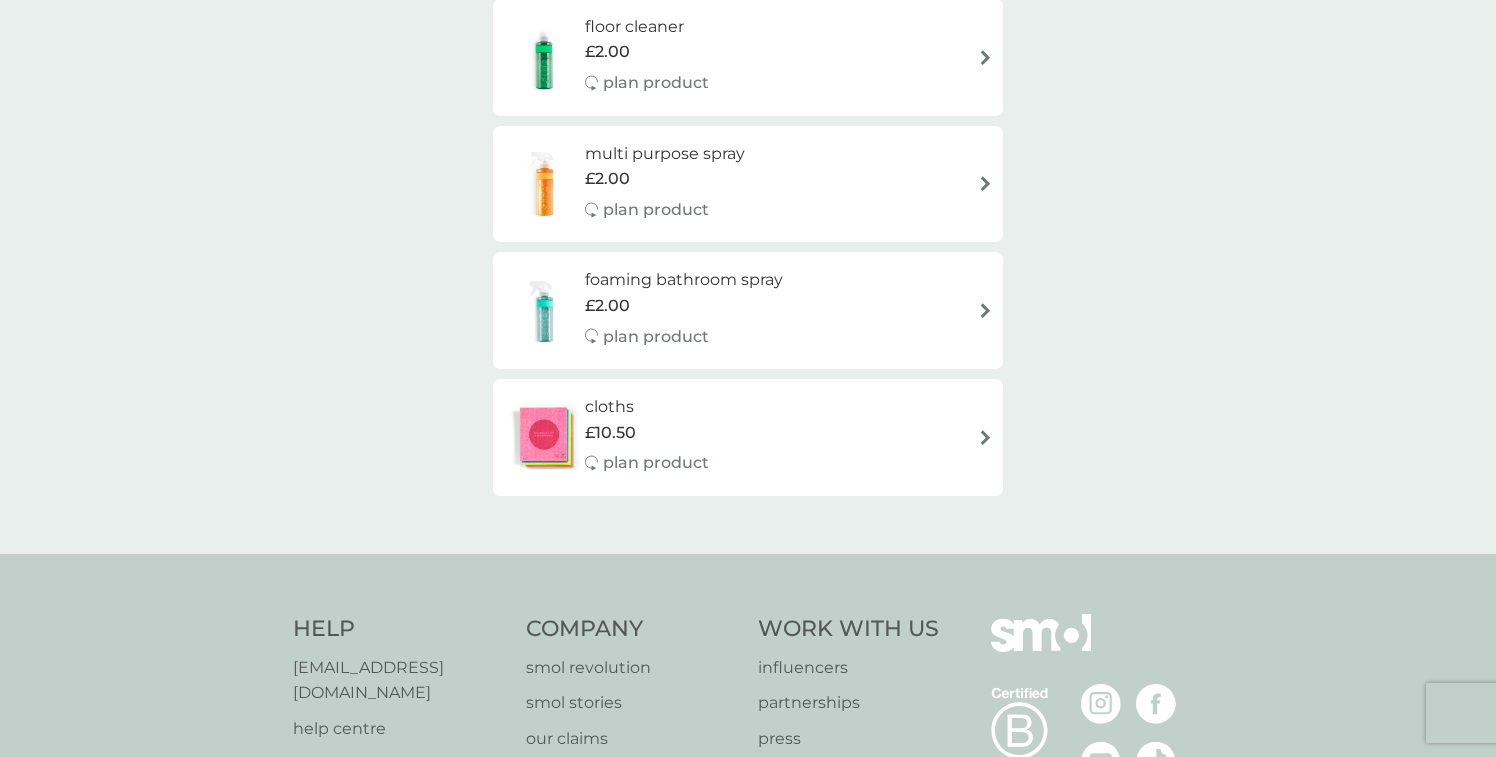 click on "plan product" at bounding box center [656, 210] 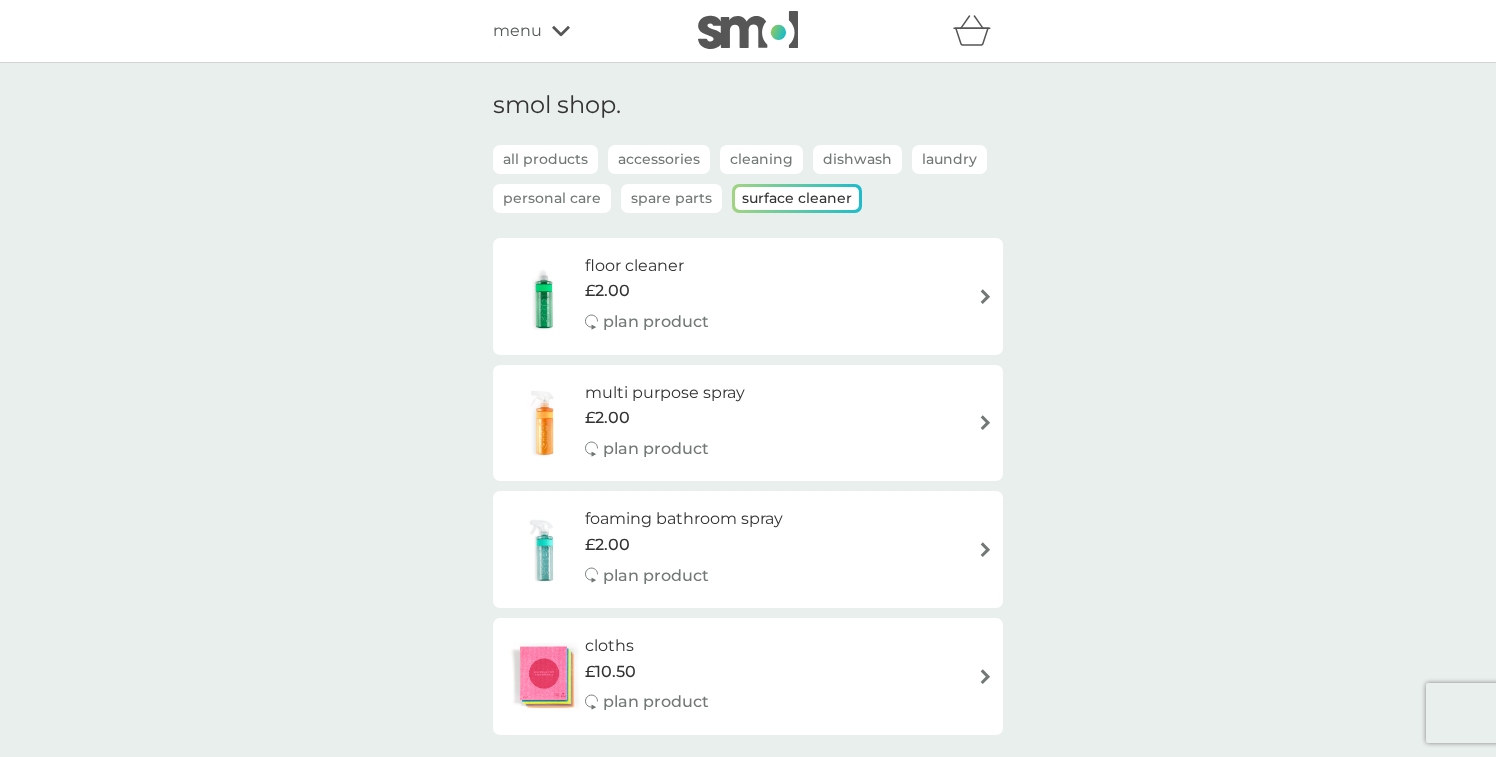select on "112" 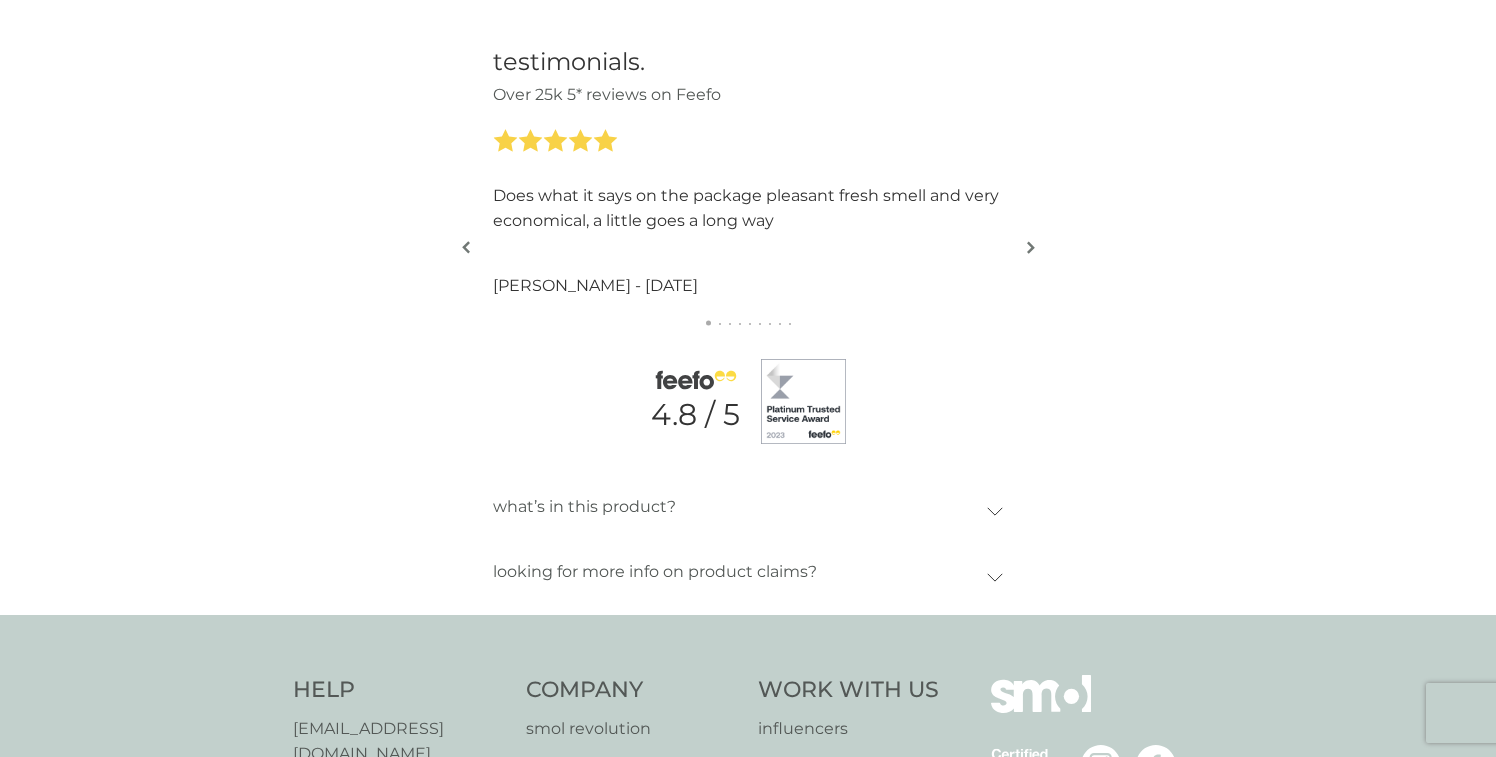 scroll, scrollTop: 2239, scrollLeft: 0, axis: vertical 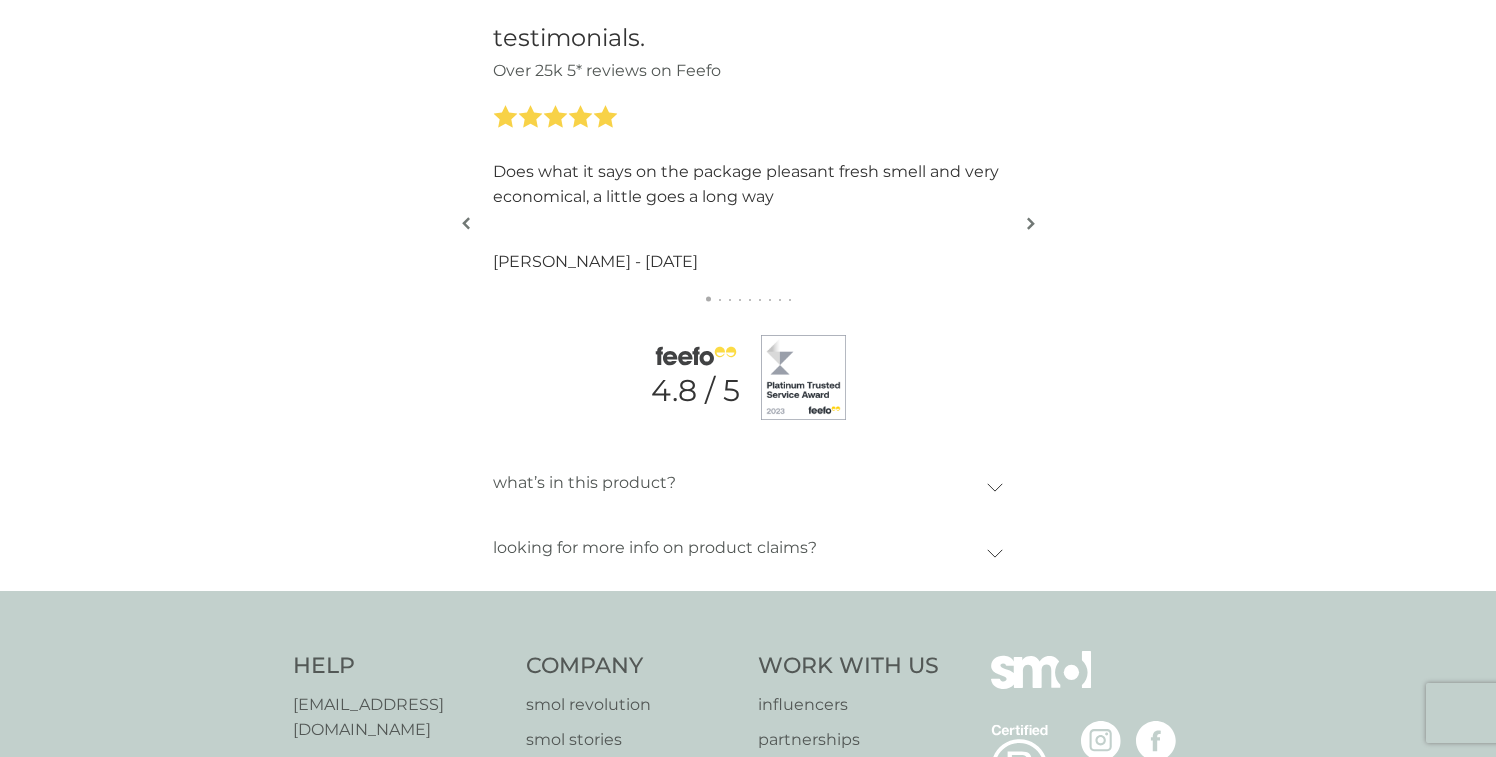 click at bounding box center (1031, 223) 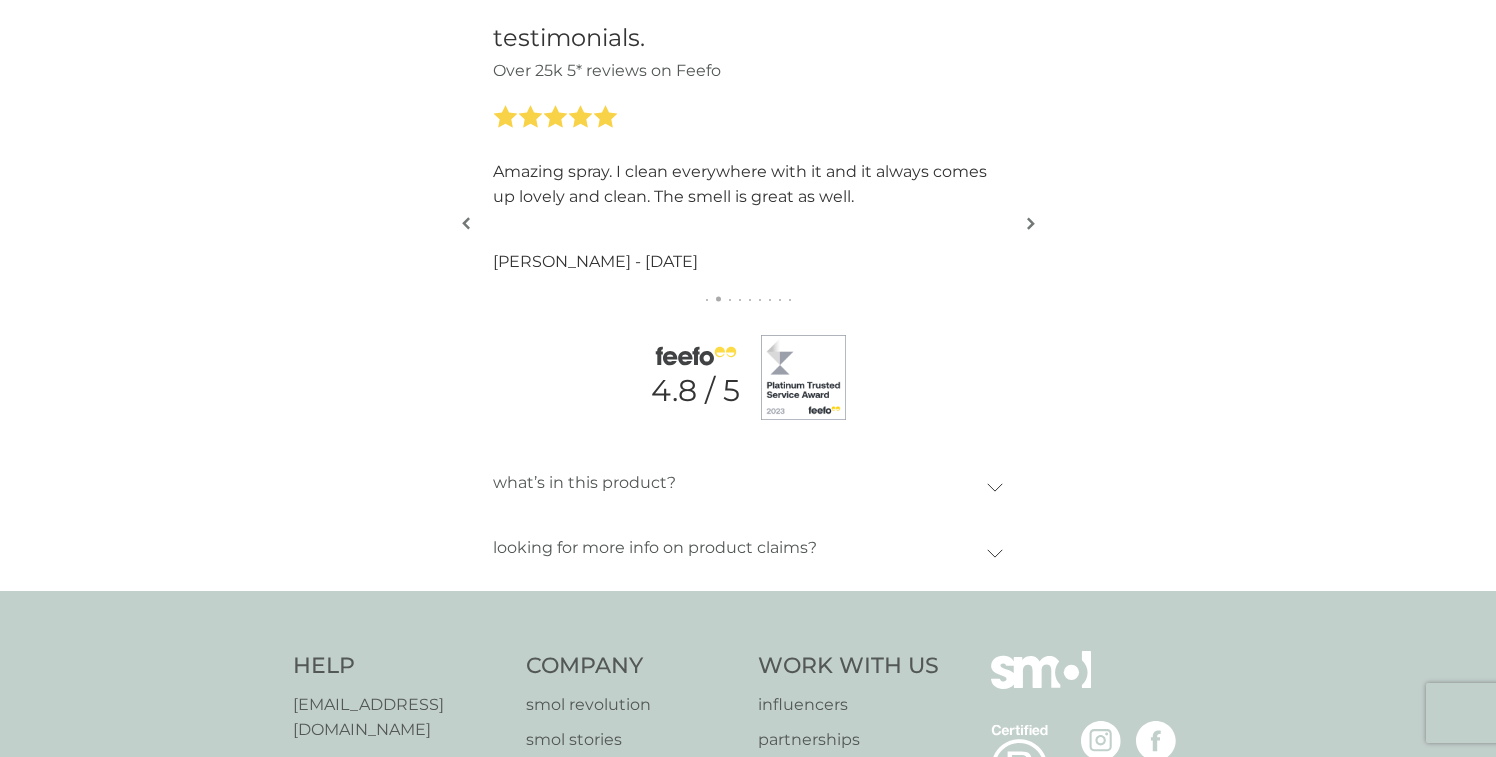 click at bounding box center (1031, 223) 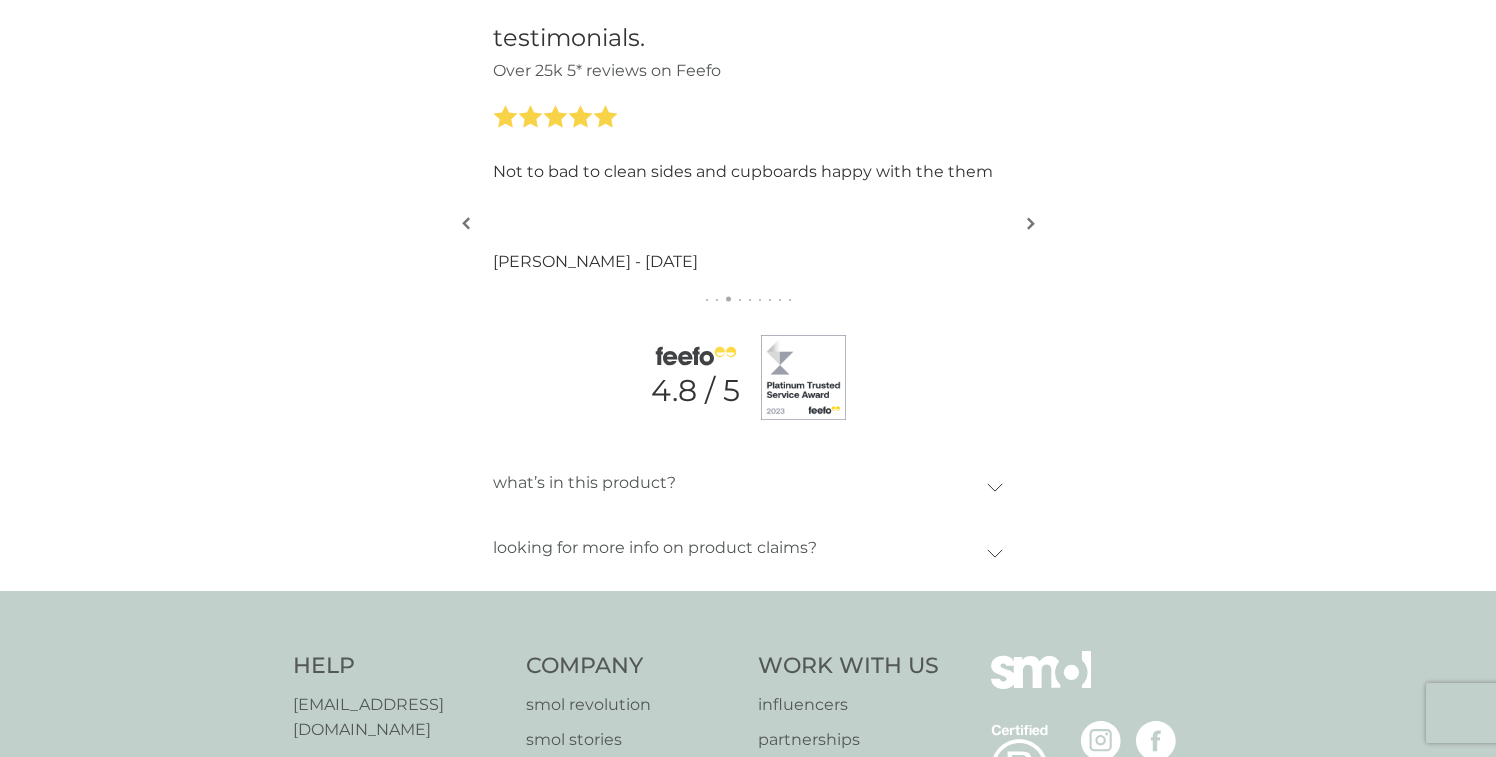 click at bounding box center (1031, 223) 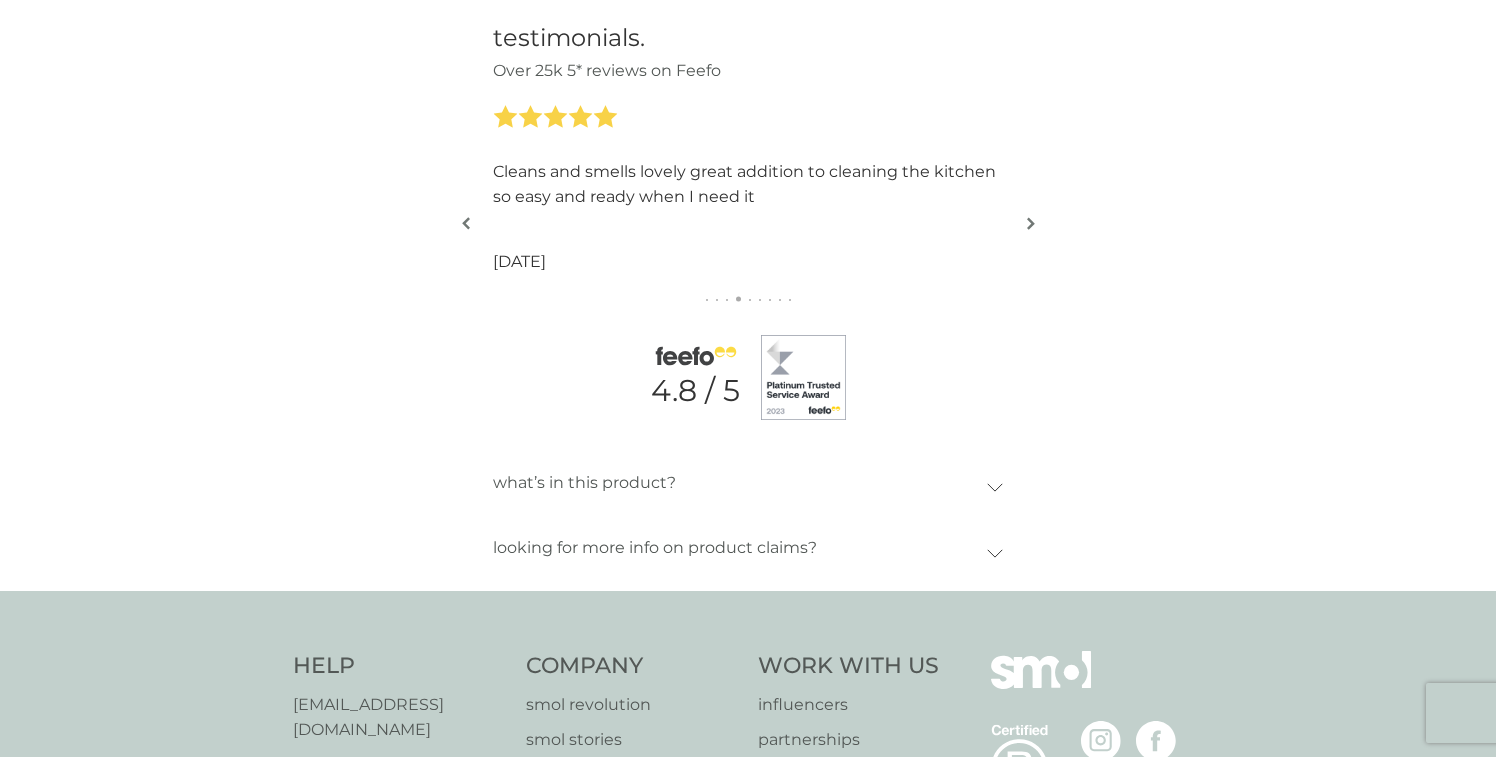 click at bounding box center [1031, 223] 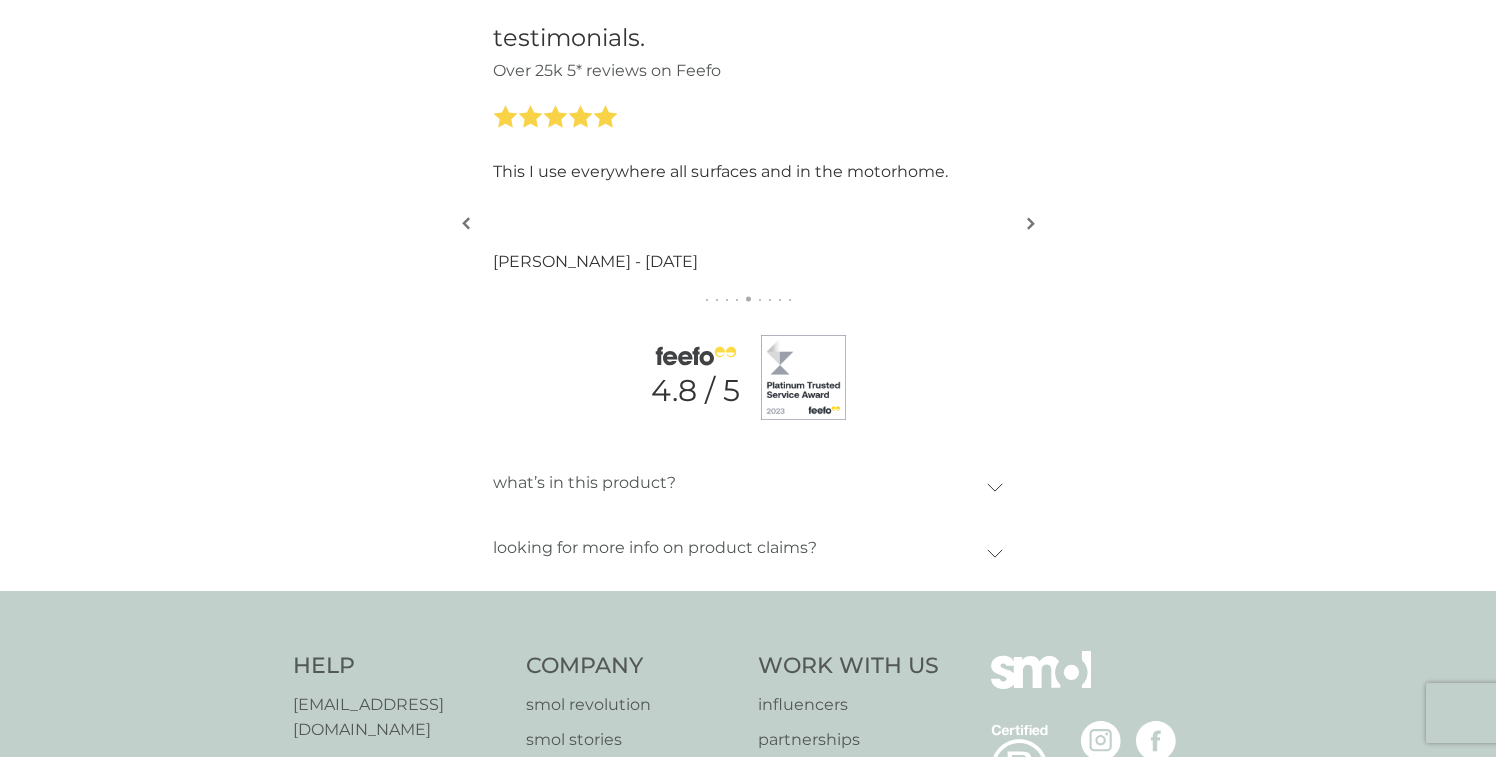 click at bounding box center (1031, 223) 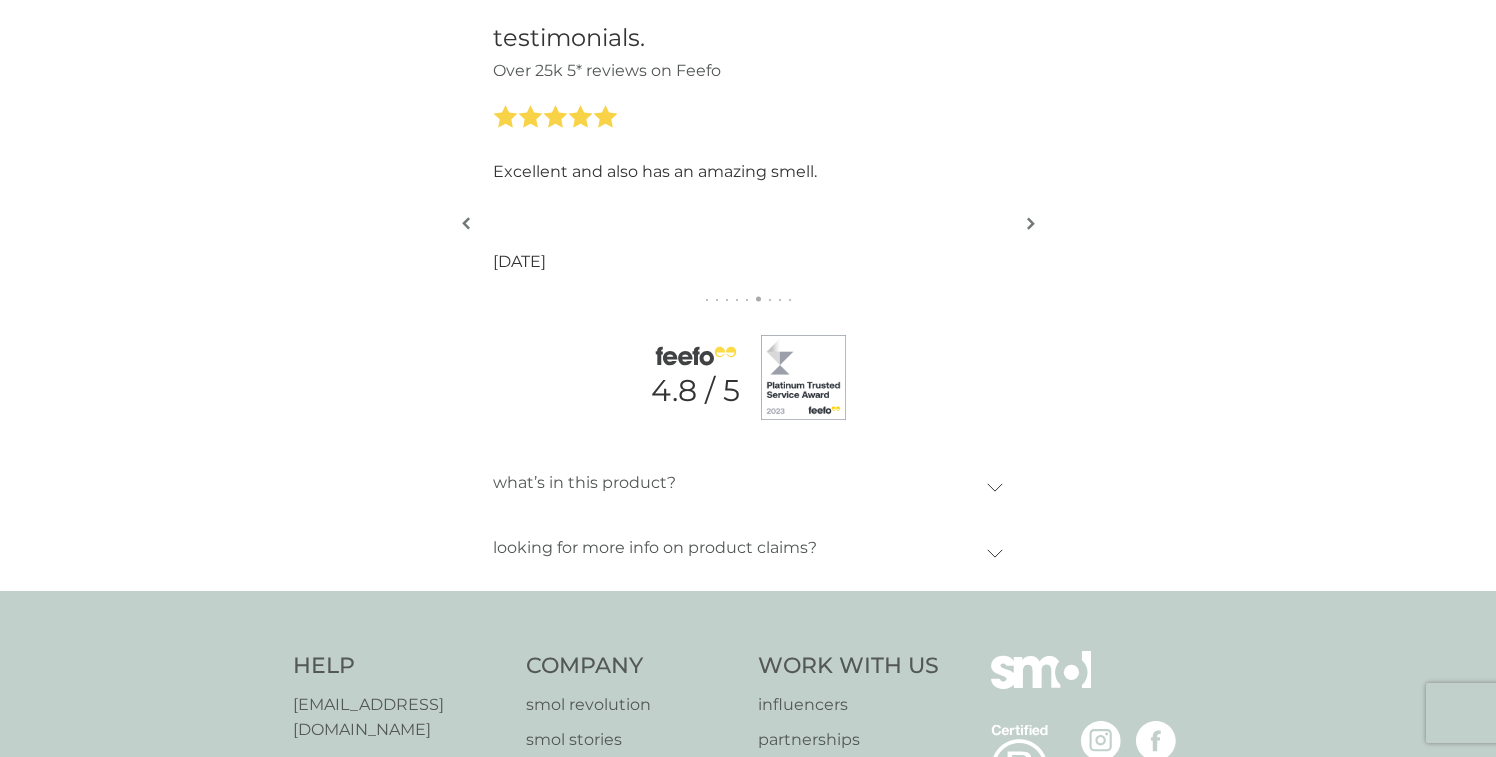 click at bounding box center [1031, 223] 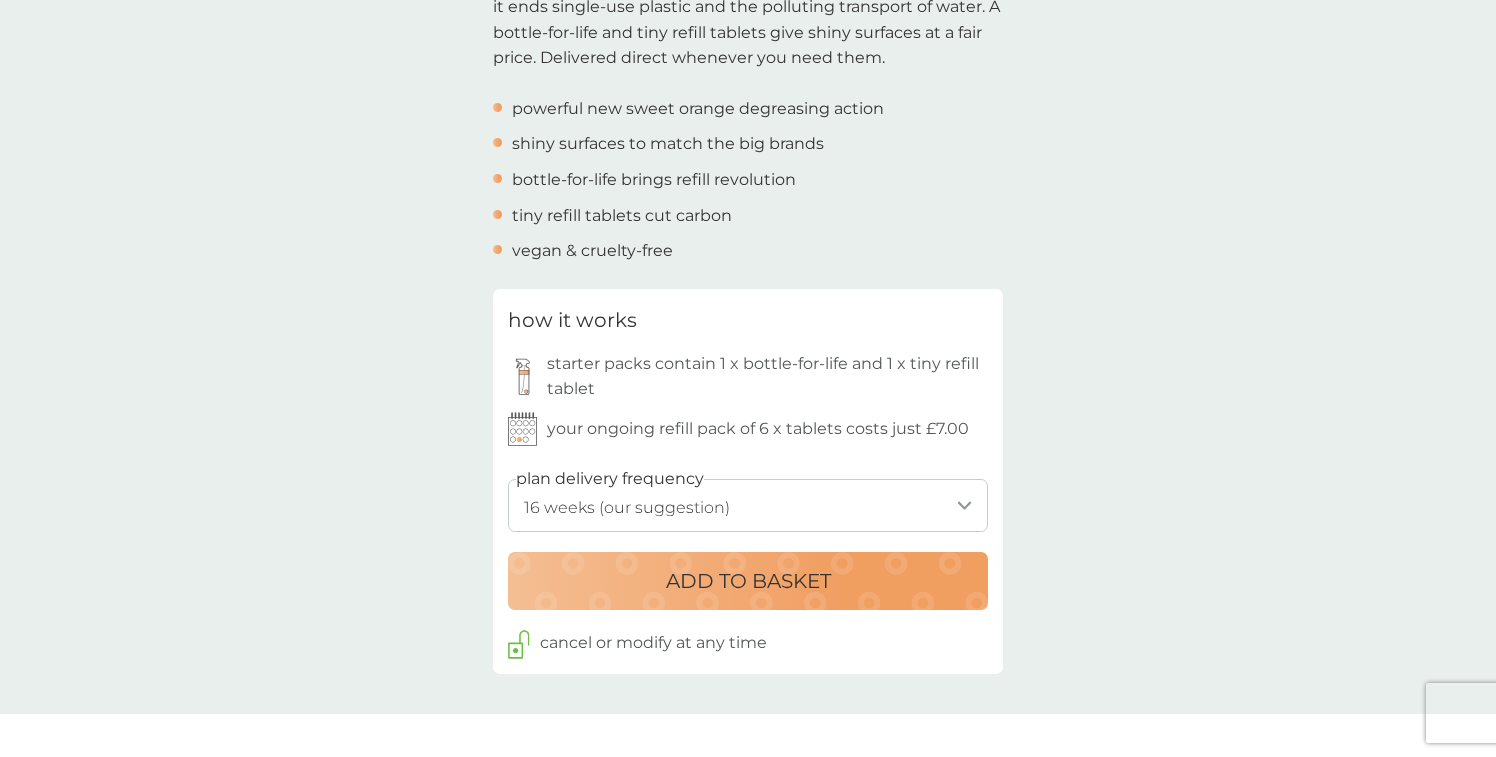 scroll, scrollTop: 727, scrollLeft: 0, axis: vertical 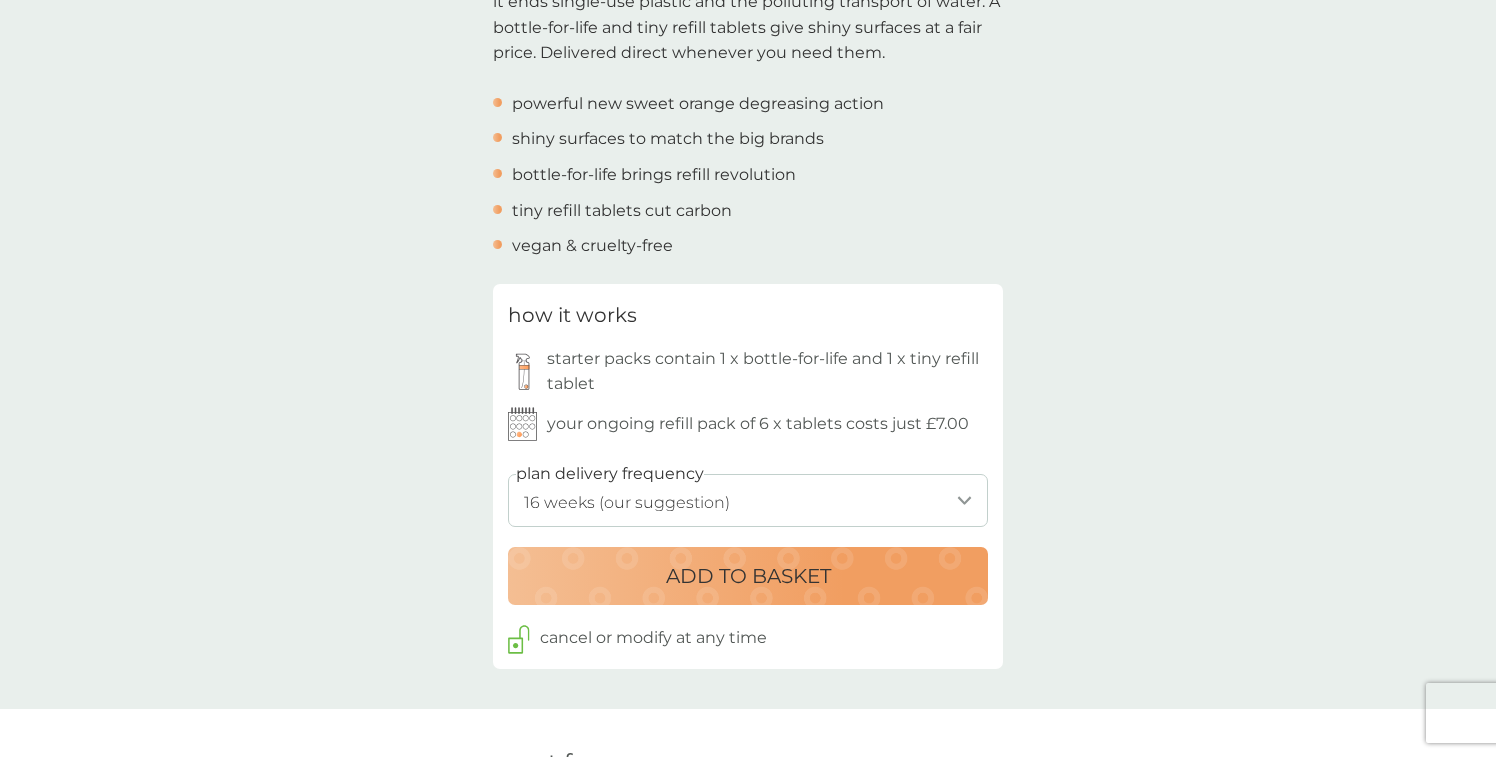 click on "1 week  2 weeks  3 weeks  4 weeks  5 weeks  6 weeks  7 weeks  8 weeks  9 weeks  10 weeks  11 weeks  12 weeks  13 weeks  14 weeks  15 weeks  16 weeks (our suggestion) 17 weeks  18 weeks  19 weeks  20 weeks  21 weeks  22 weeks  23 weeks  24 weeks  25 weeks  26 weeks  27 weeks  28 weeks  29 weeks  30 weeks  31 weeks  32 weeks  33 weeks  34 weeks  35 weeks" at bounding box center [748, 500] 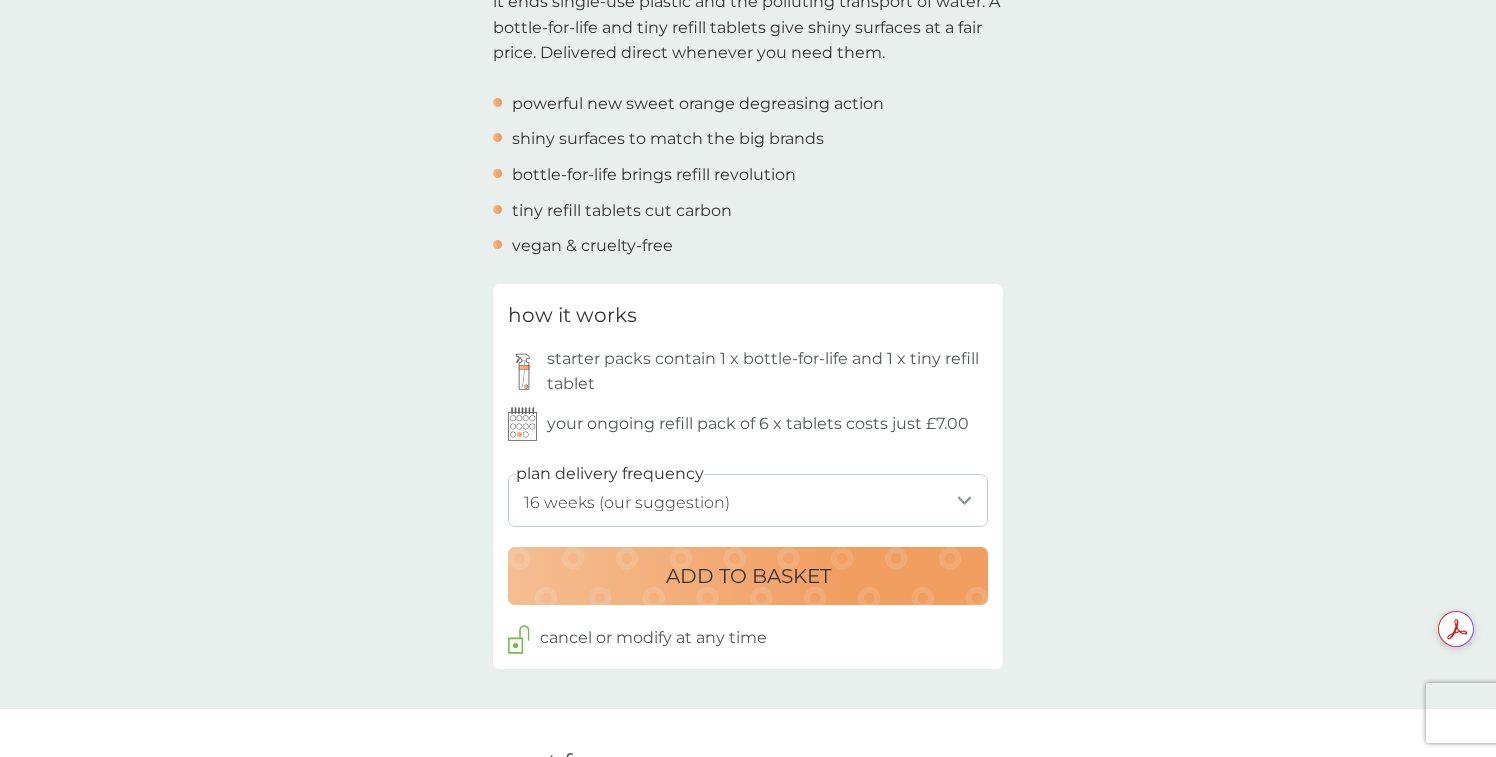 click on "ADD TO BASKET" at bounding box center (748, 576) 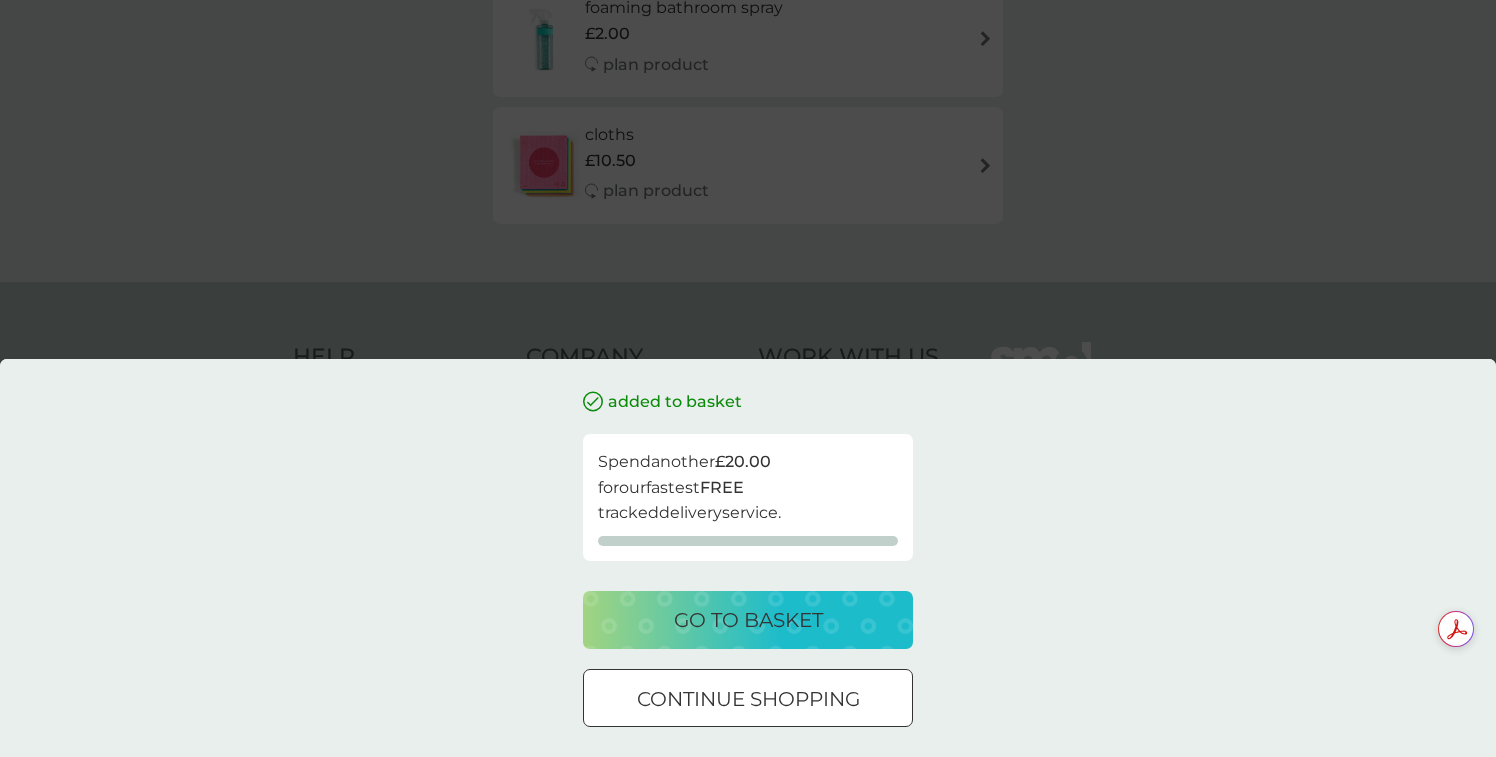 scroll, scrollTop: 0, scrollLeft: 0, axis: both 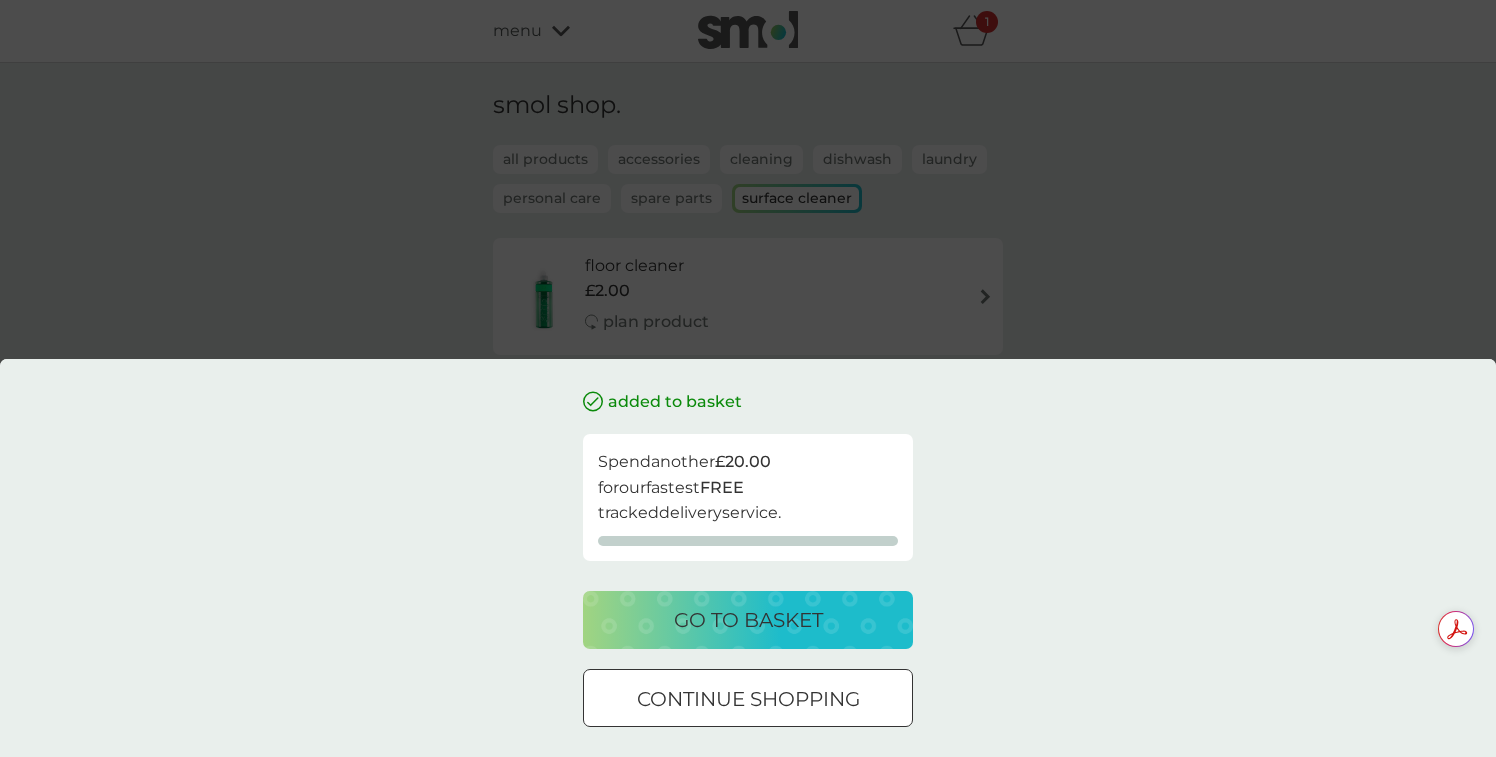 click on "go to basket" at bounding box center (748, 620) 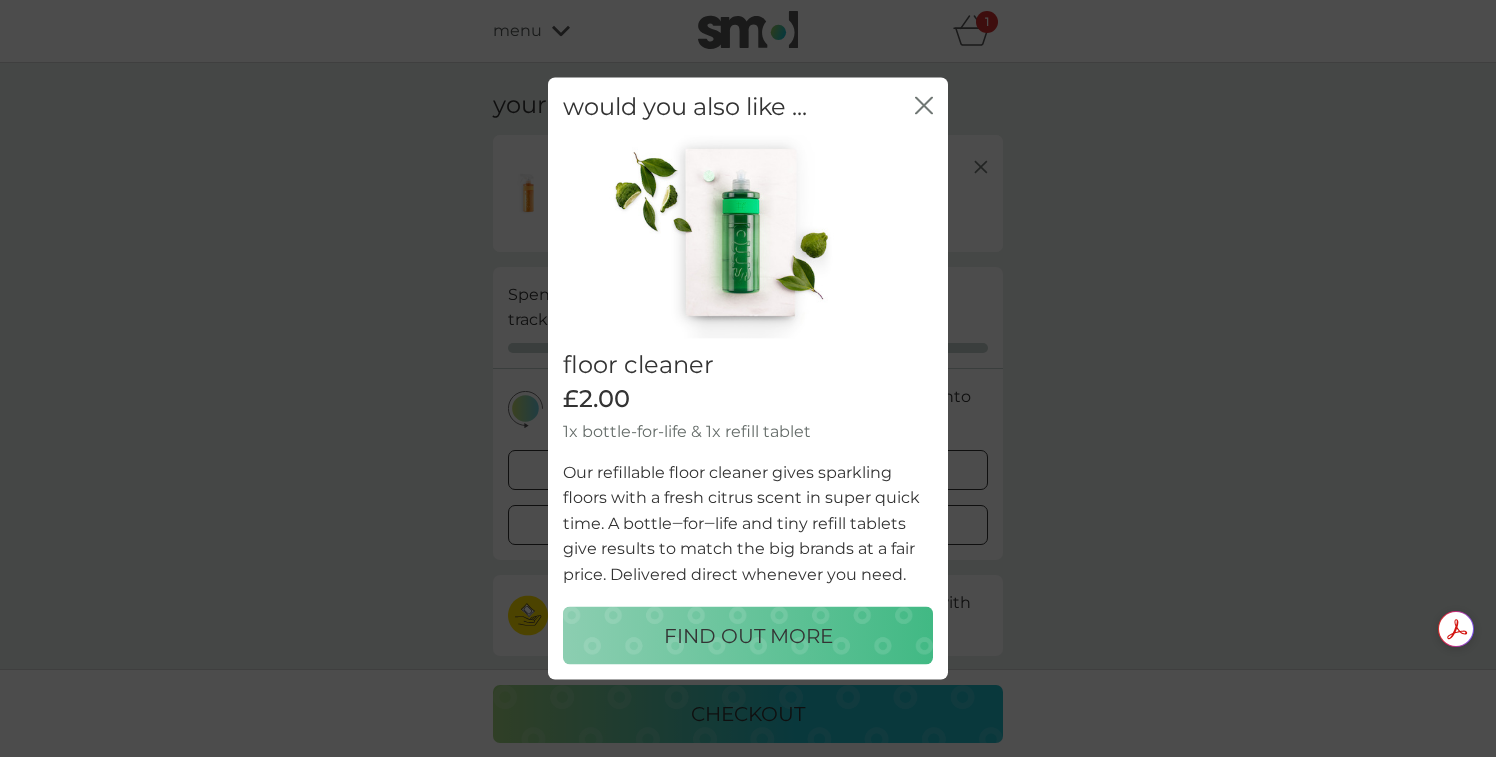 click on "would you also like ... close" at bounding box center [748, 106] 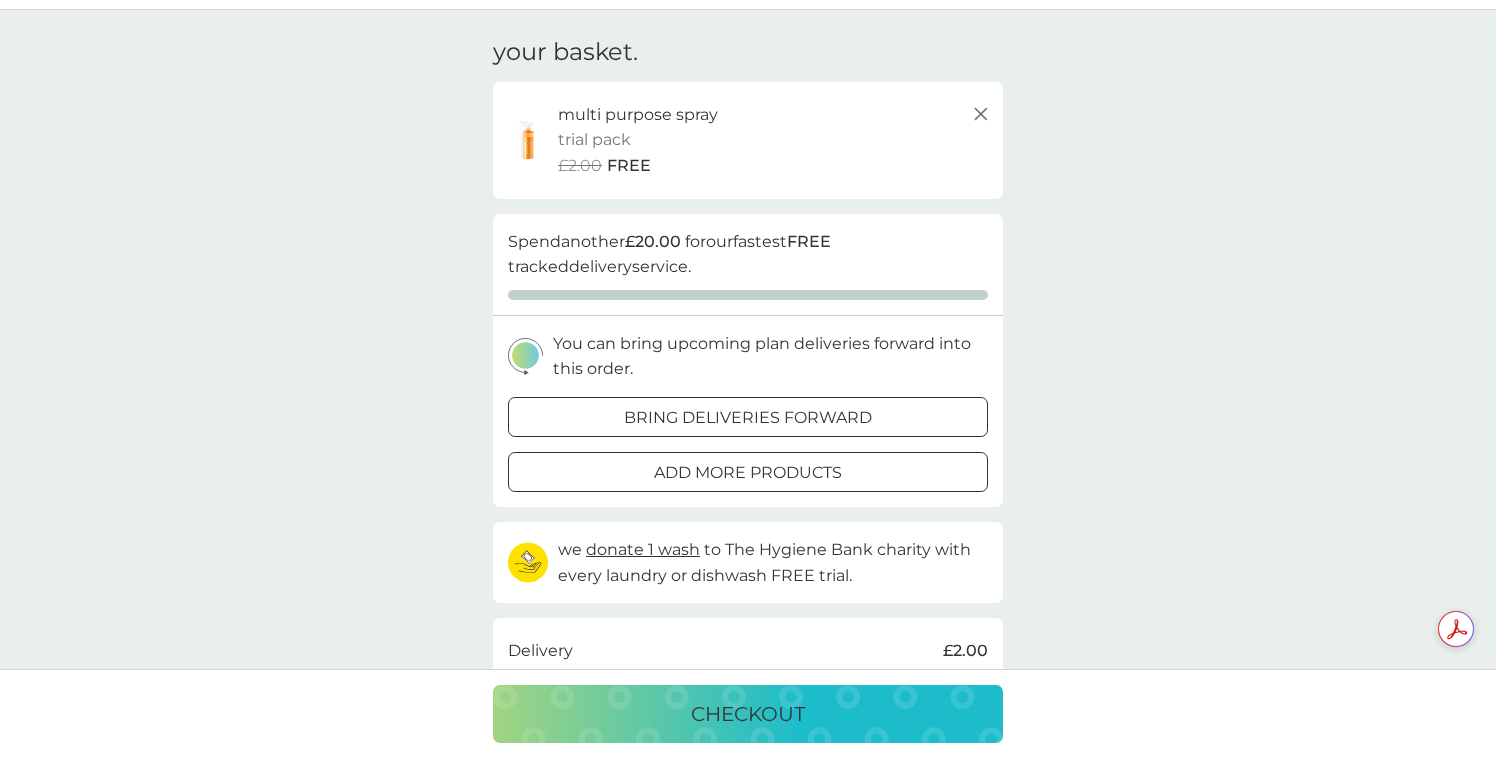 scroll, scrollTop: 55, scrollLeft: 0, axis: vertical 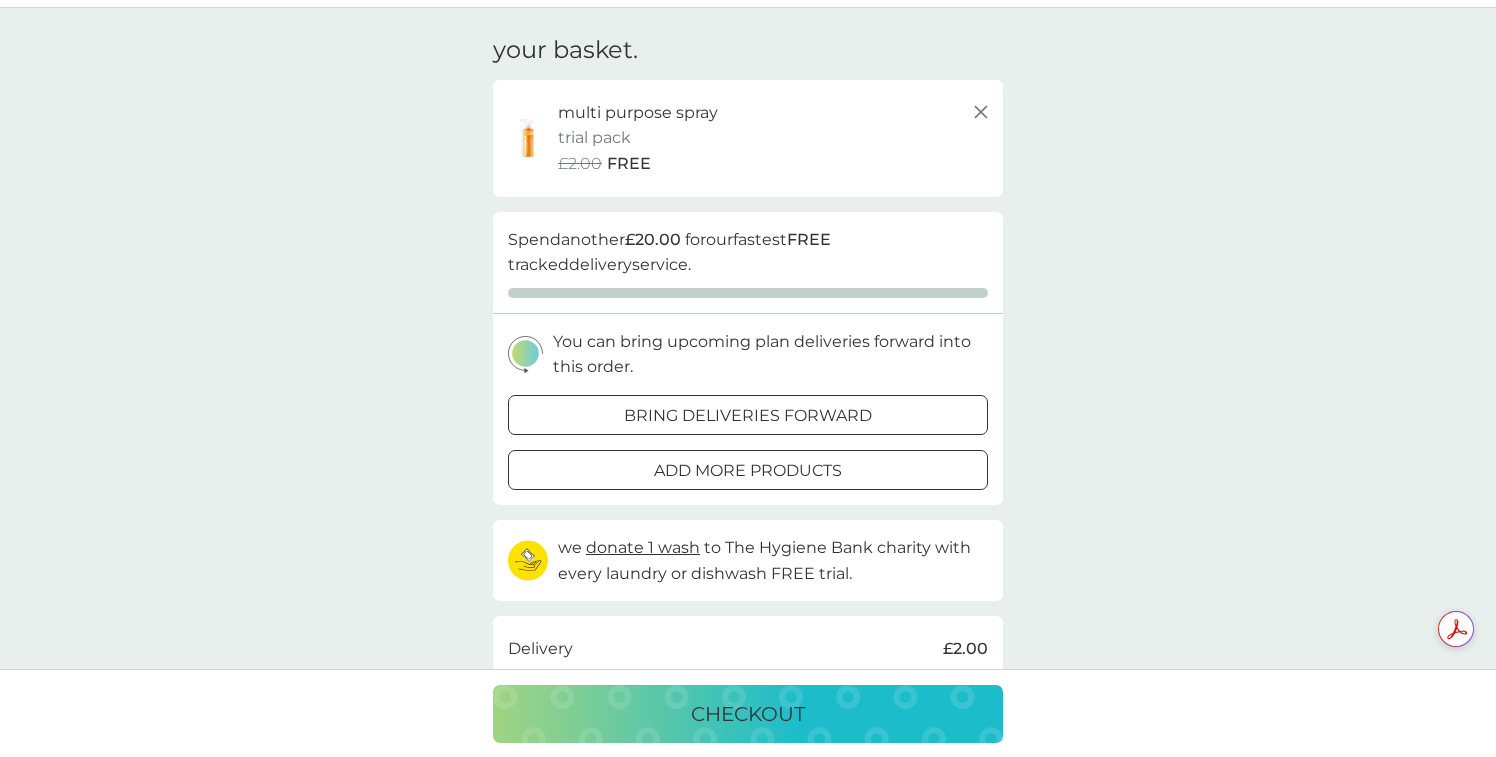 click on "checkout" at bounding box center [748, 714] 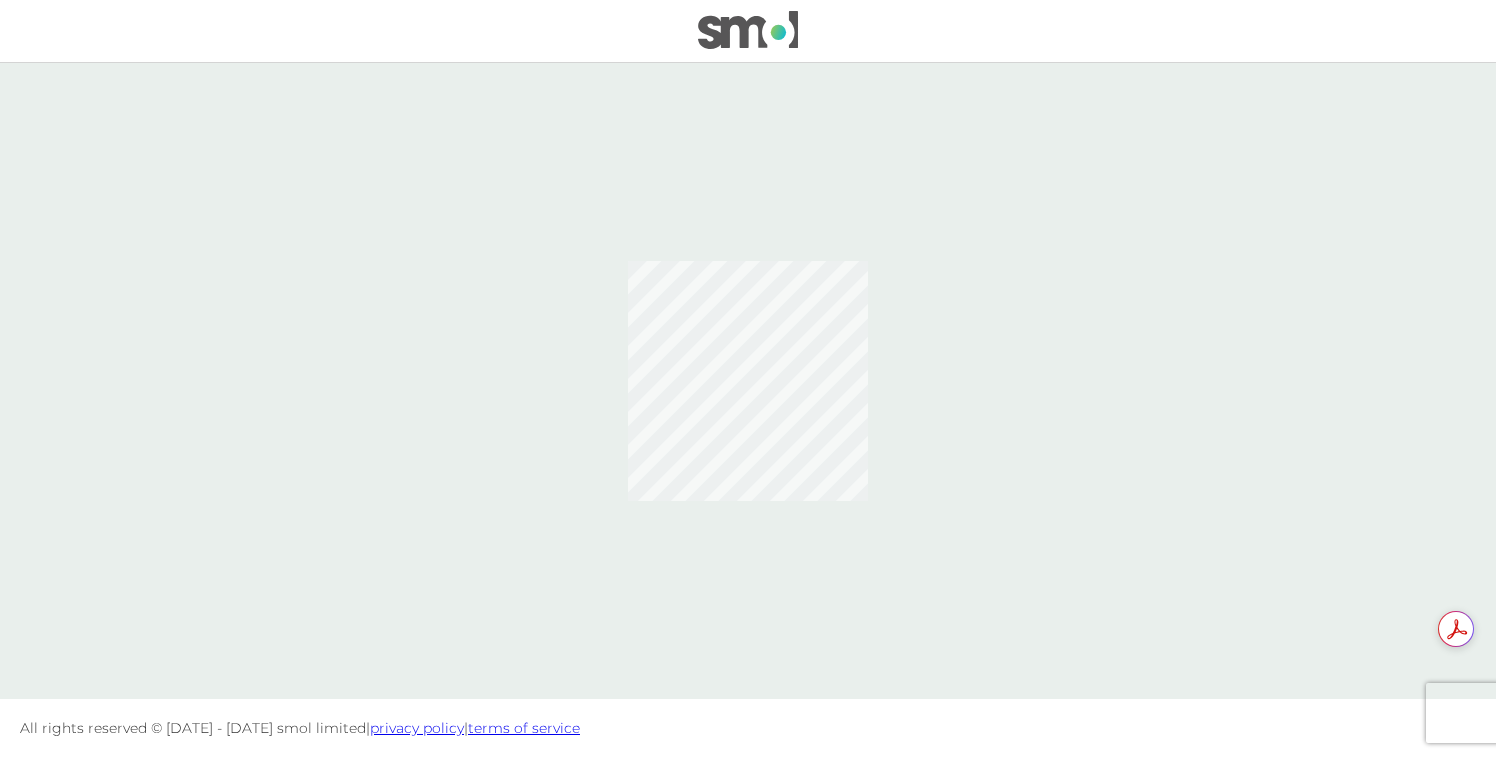 scroll, scrollTop: 0, scrollLeft: 0, axis: both 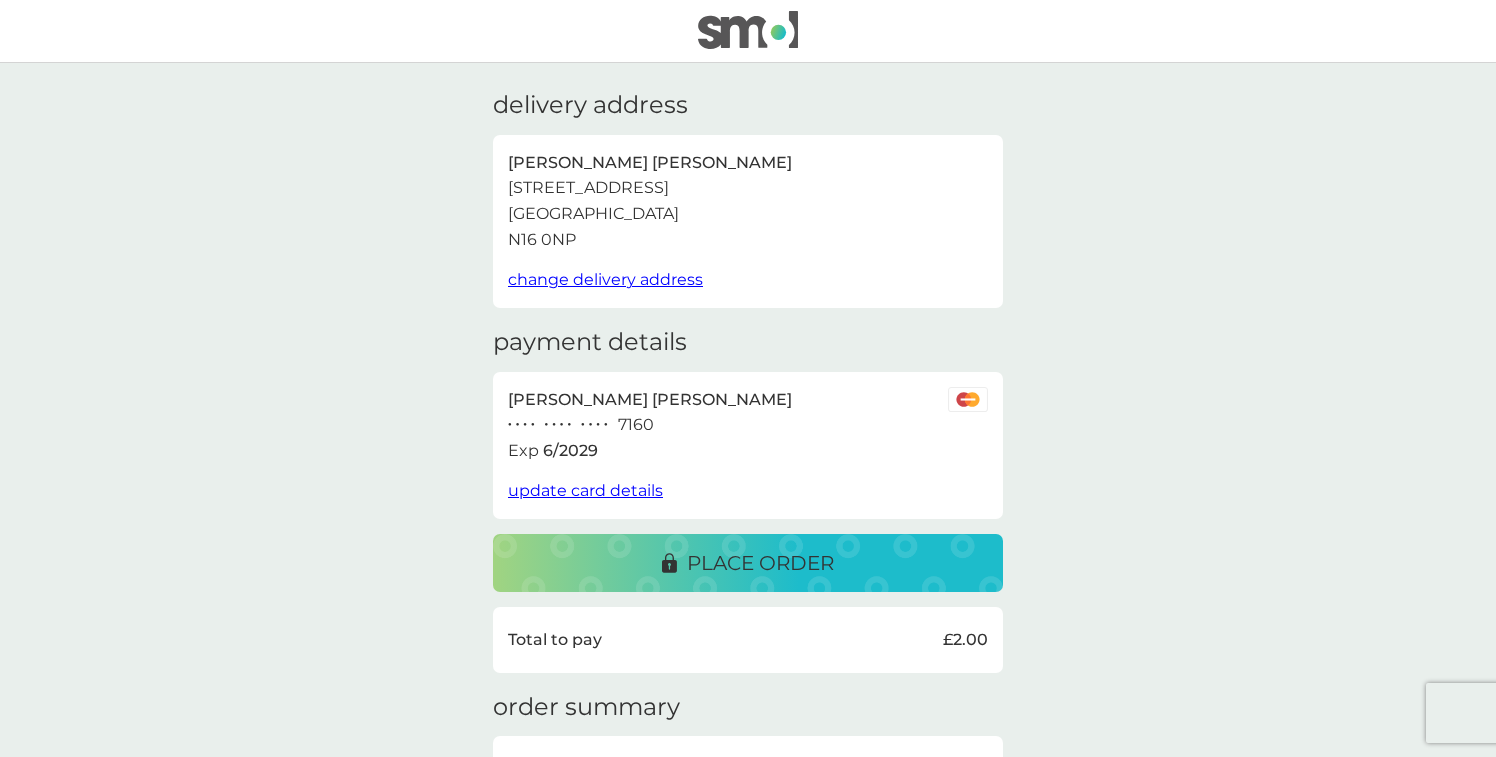 click on "place order" at bounding box center (760, 563) 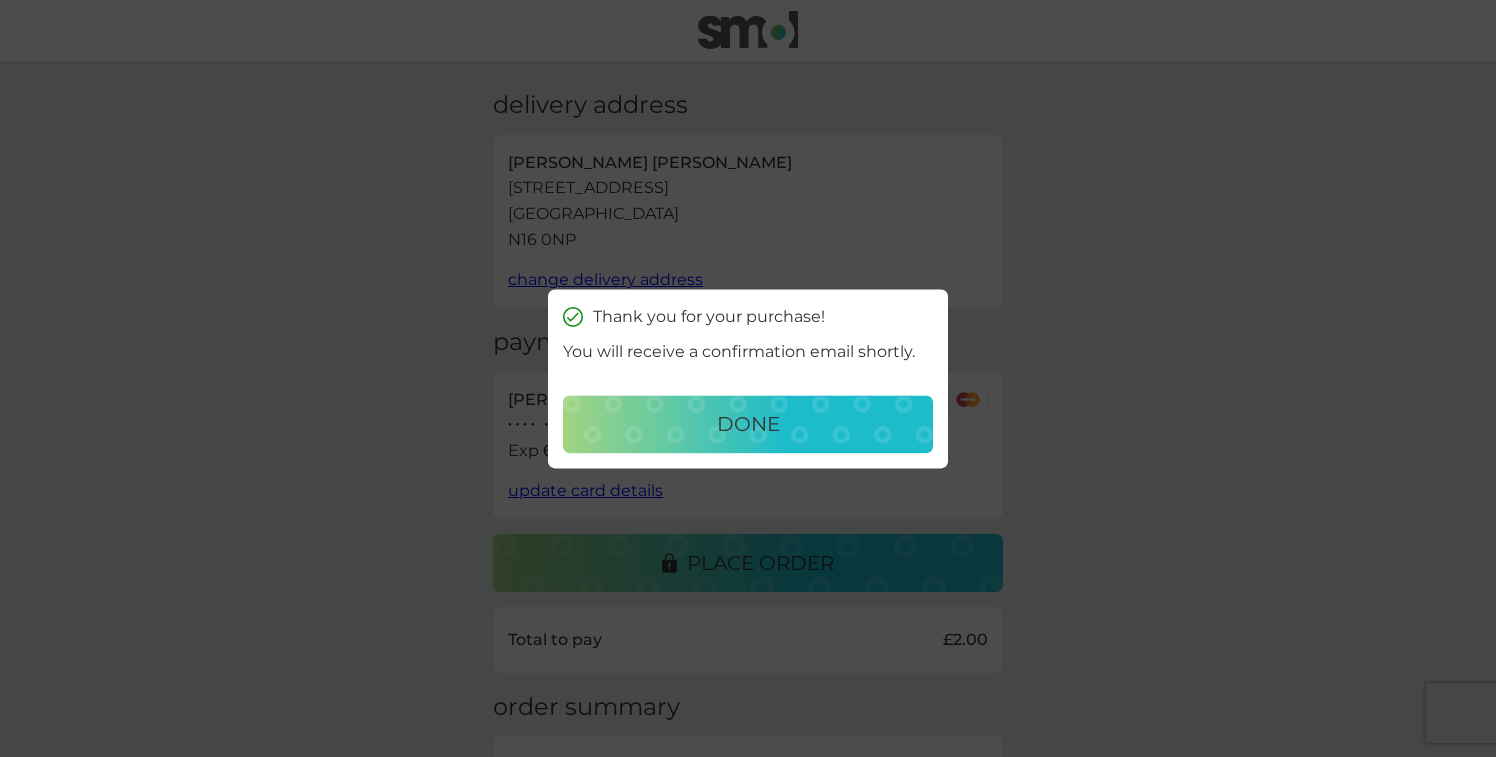 click on "done" at bounding box center [748, 424] 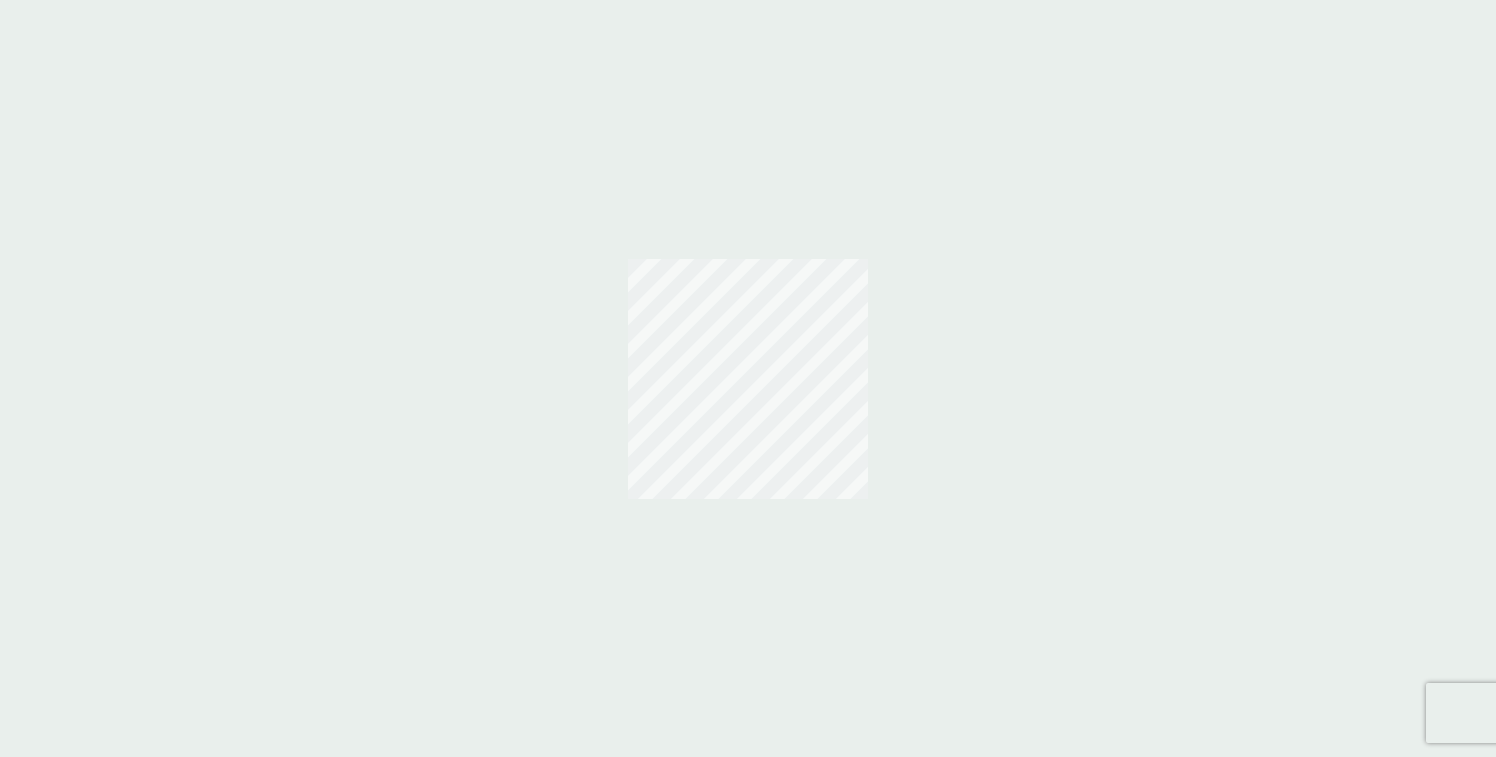 scroll, scrollTop: 0, scrollLeft: 0, axis: both 